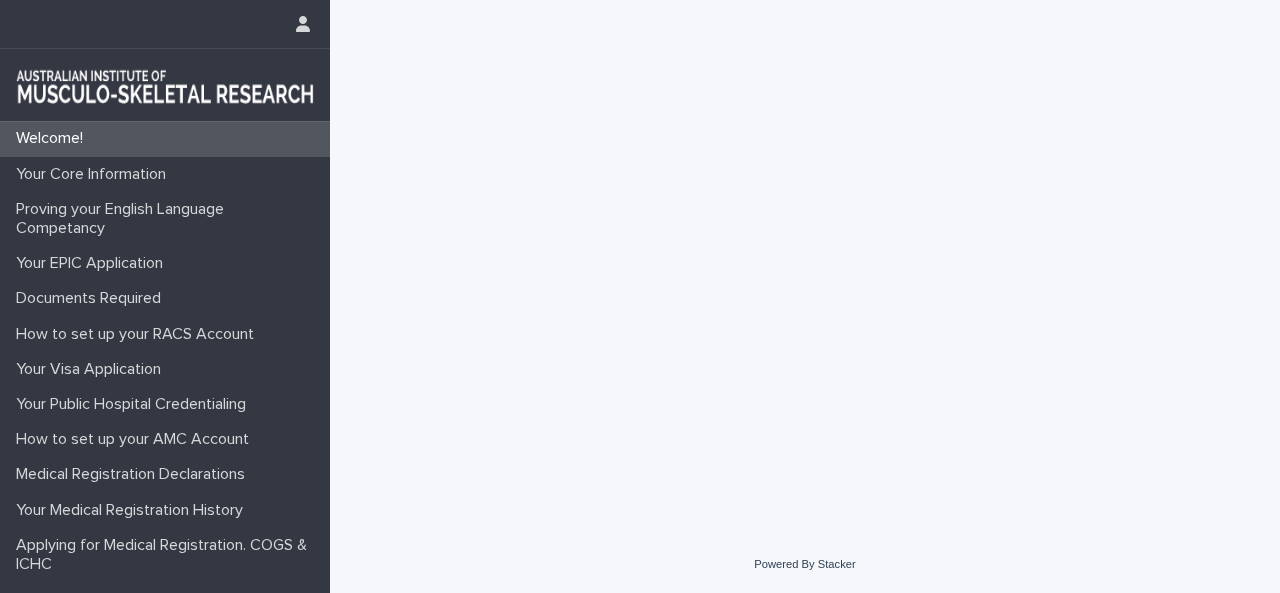 scroll, scrollTop: 0, scrollLeft: 0, axis: both 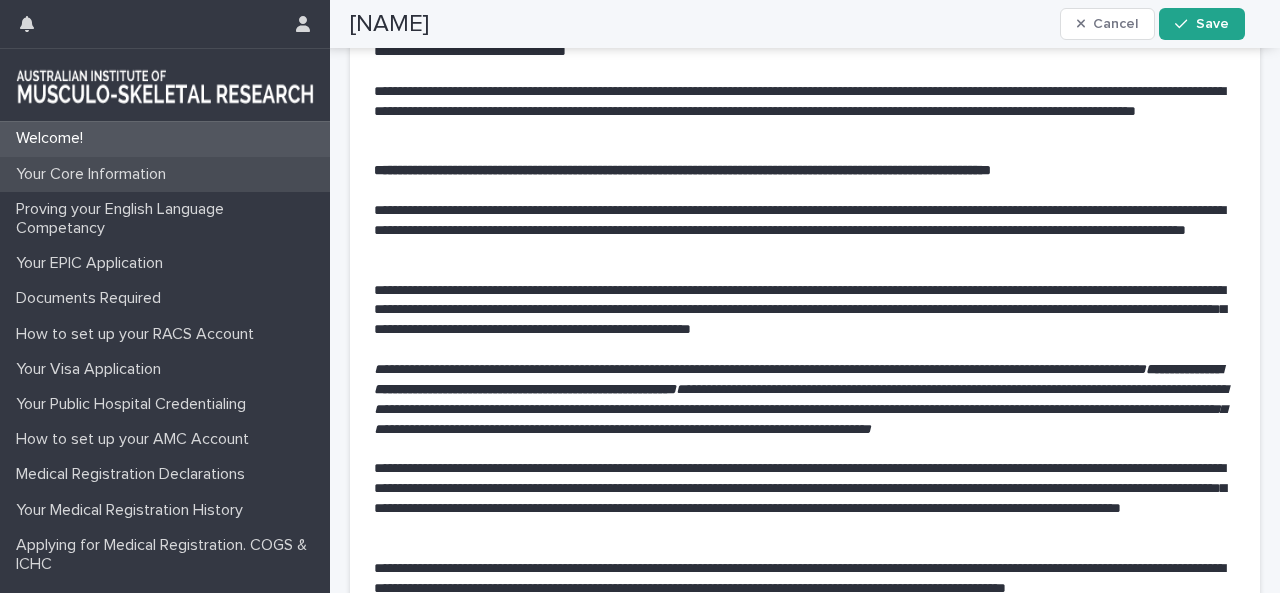 click on "Your Core Information" at bounding box center (95, 174) 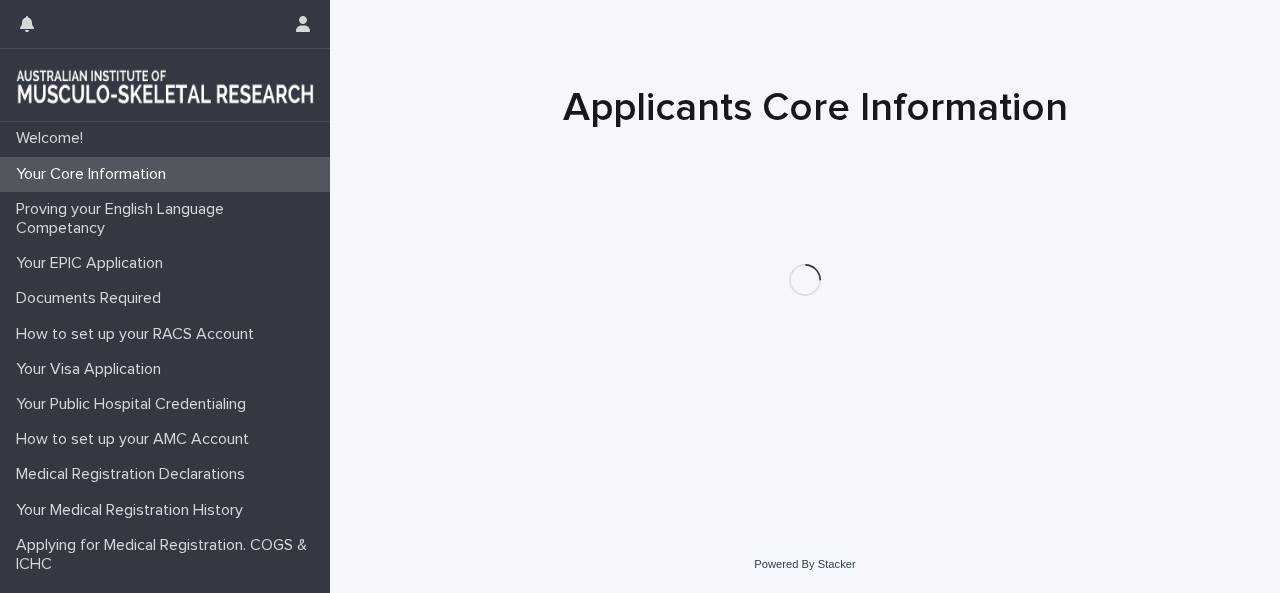 scroll, scrollTop: 0, scrollLeft: 0, axis: both 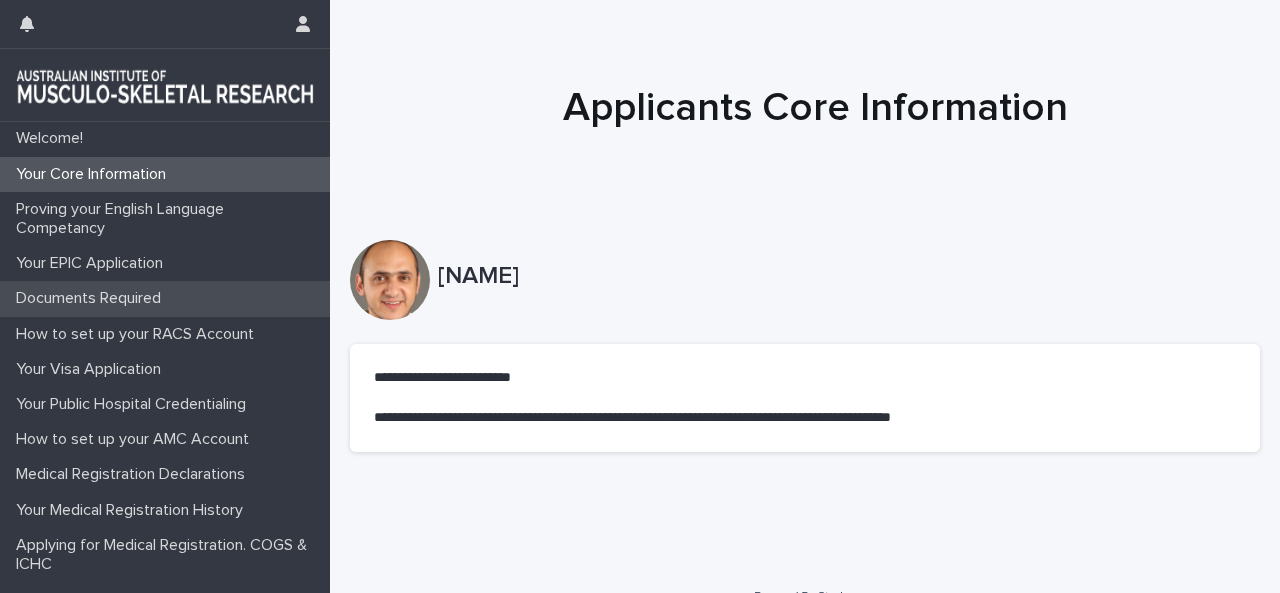 click on "Documents Required" at bounding box center [92, 298] 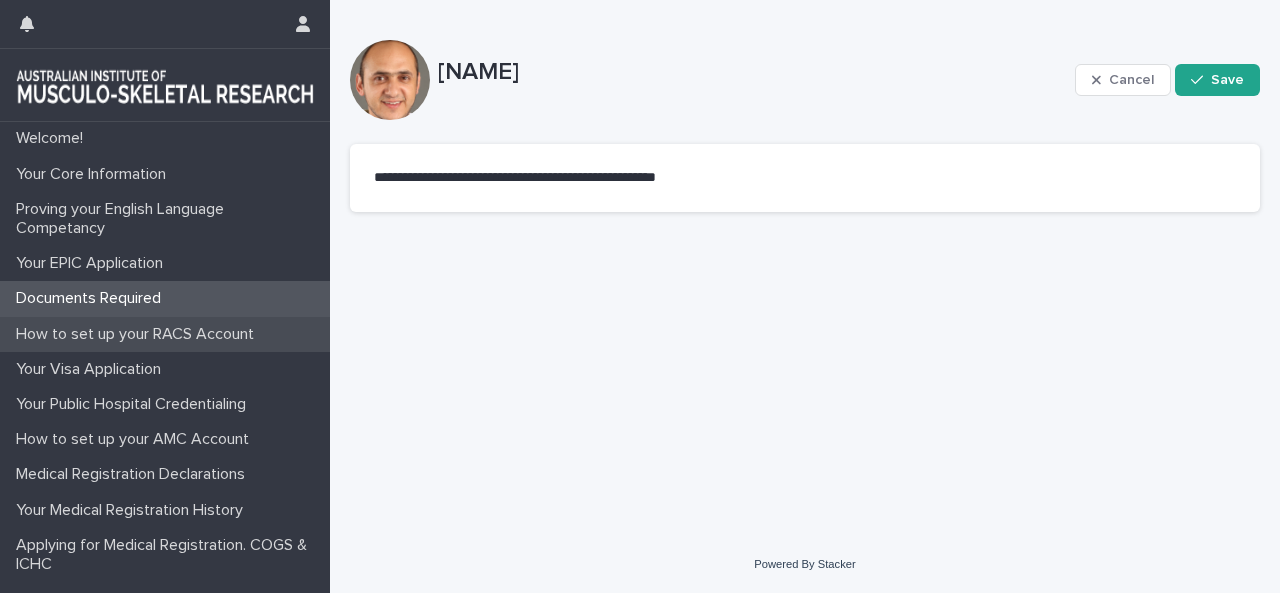 click on "How to set up your RACS Account" at bounding box center [139, 334] 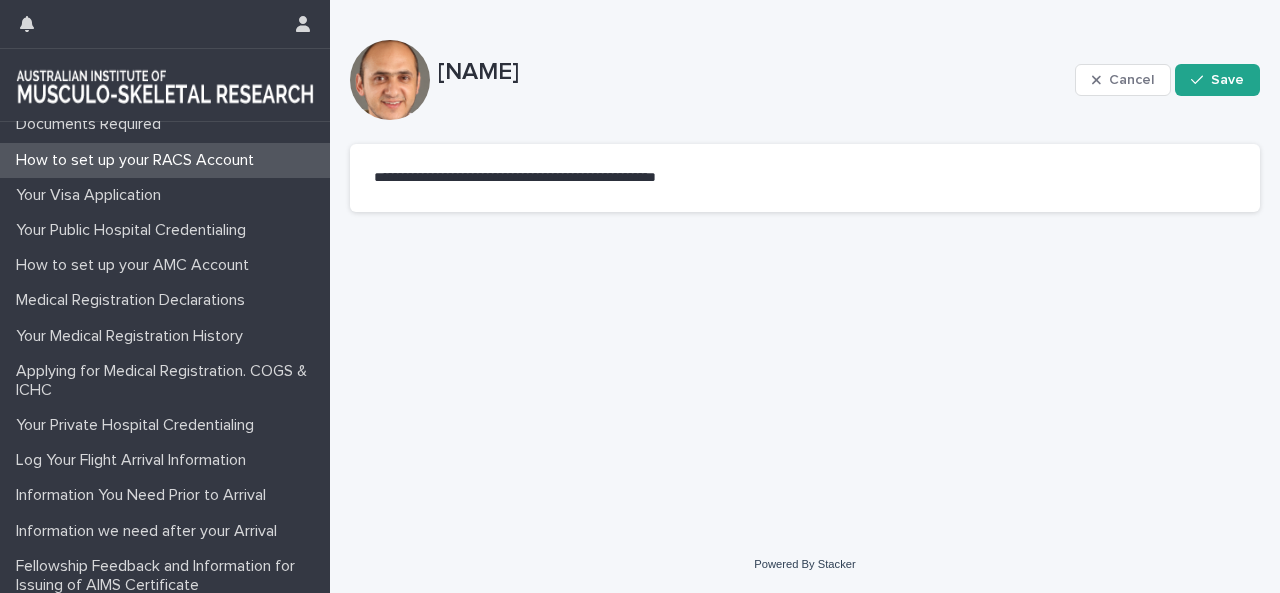 scroll, scrollTop: 184, scrollLeft: 0, axis: vertical 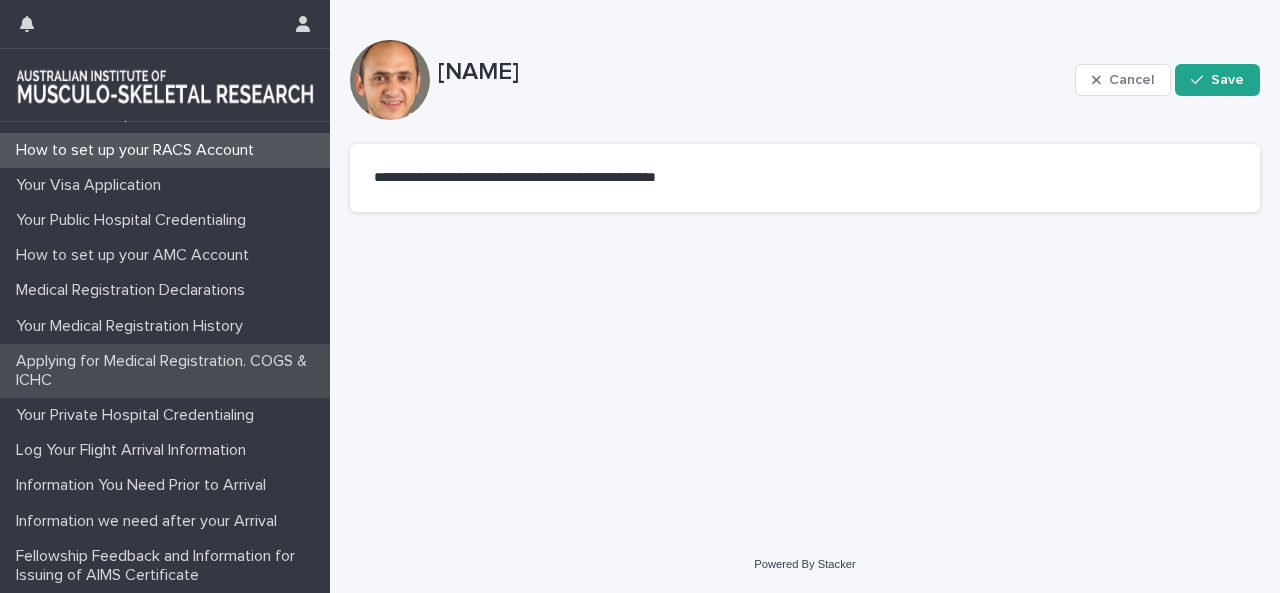 click on "Applying for Medical Registration. COGS & ICHC" at bounding box center (169, 371) 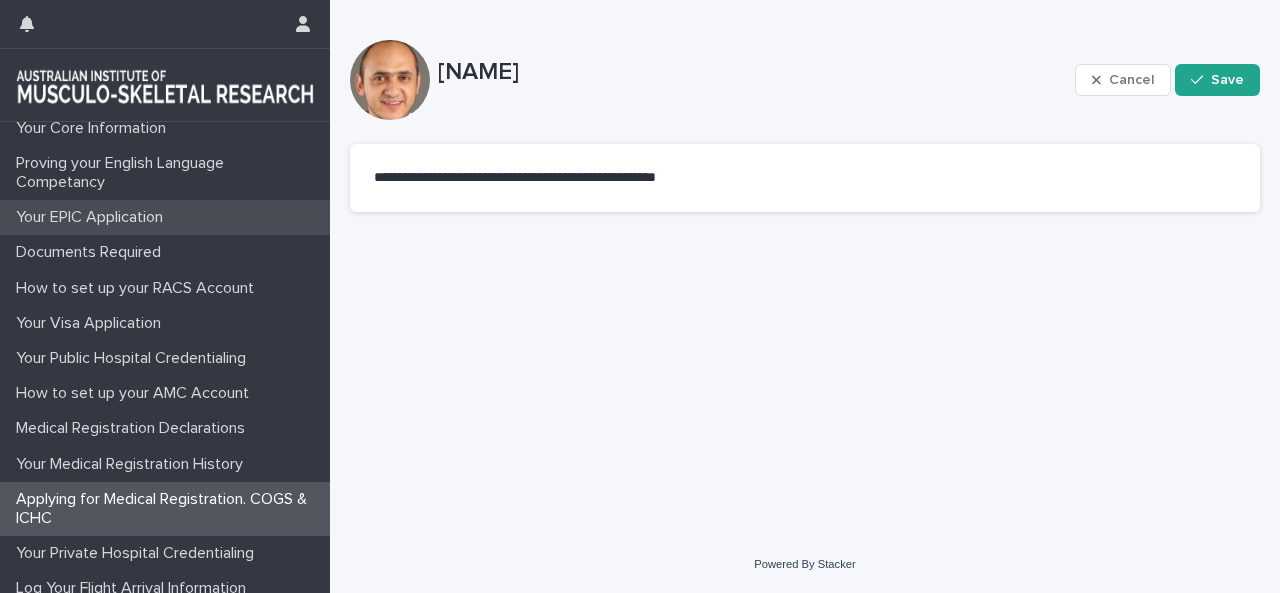 scroll, scrollTop: 0, scrollLeft: 0, axis: both 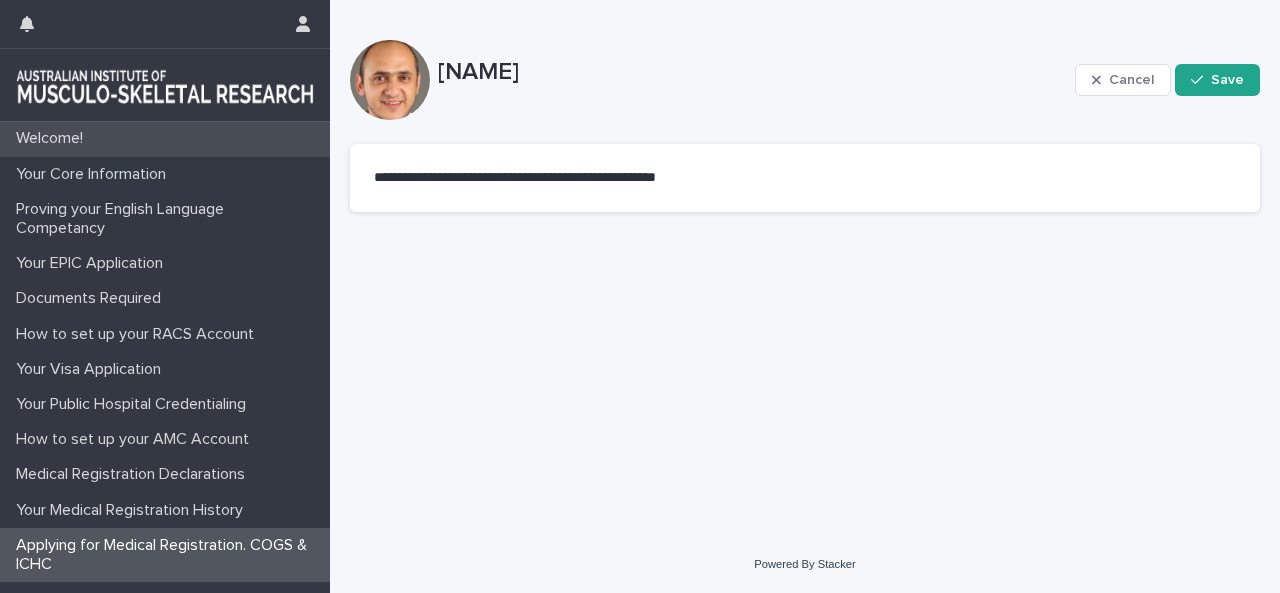 click on "Welcome!" at bounding box center (165, 138) 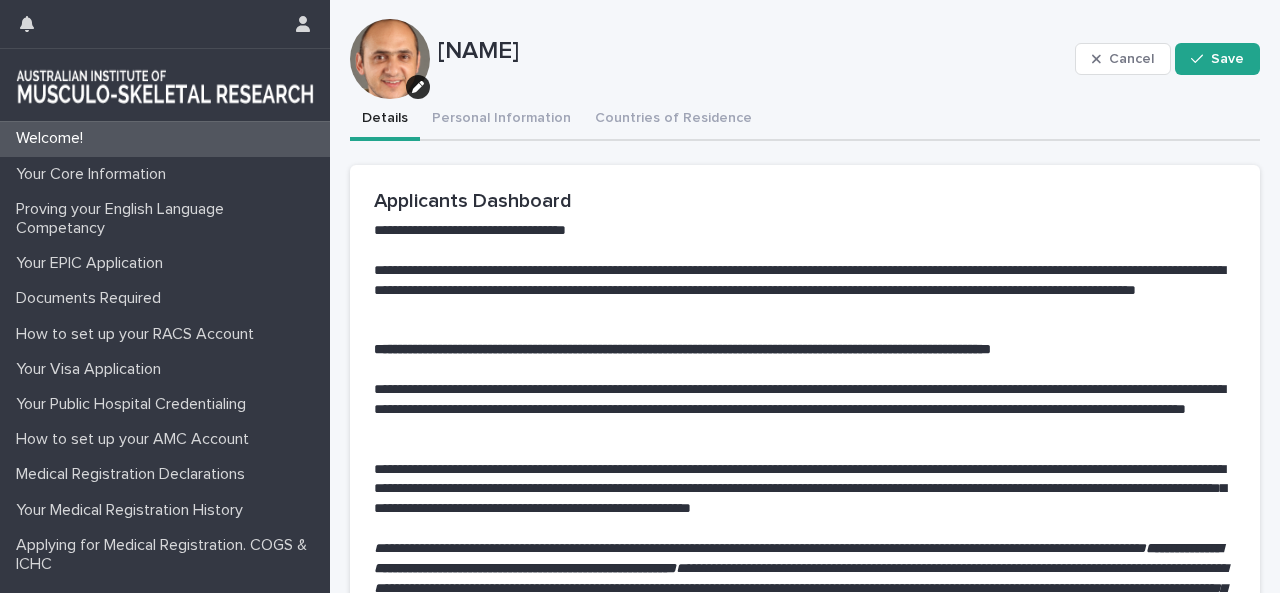 scroll, scrollTop: 0, scrollLeft: 0, axis: both 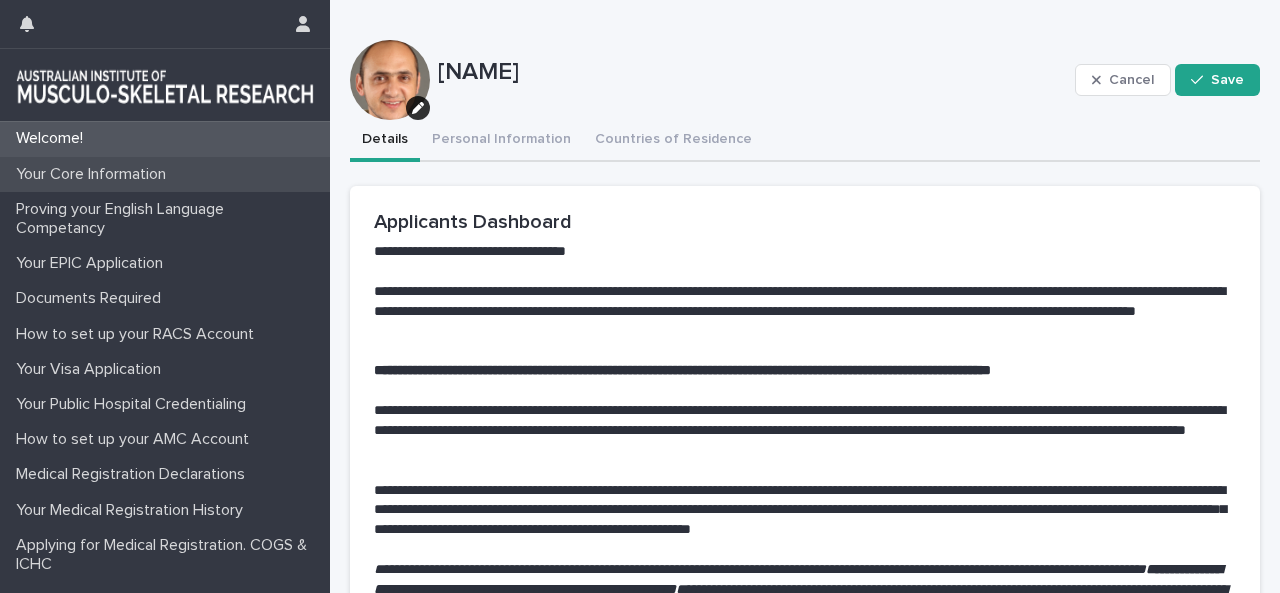 click on "Your Core Information" at bounding box center (95, 174) 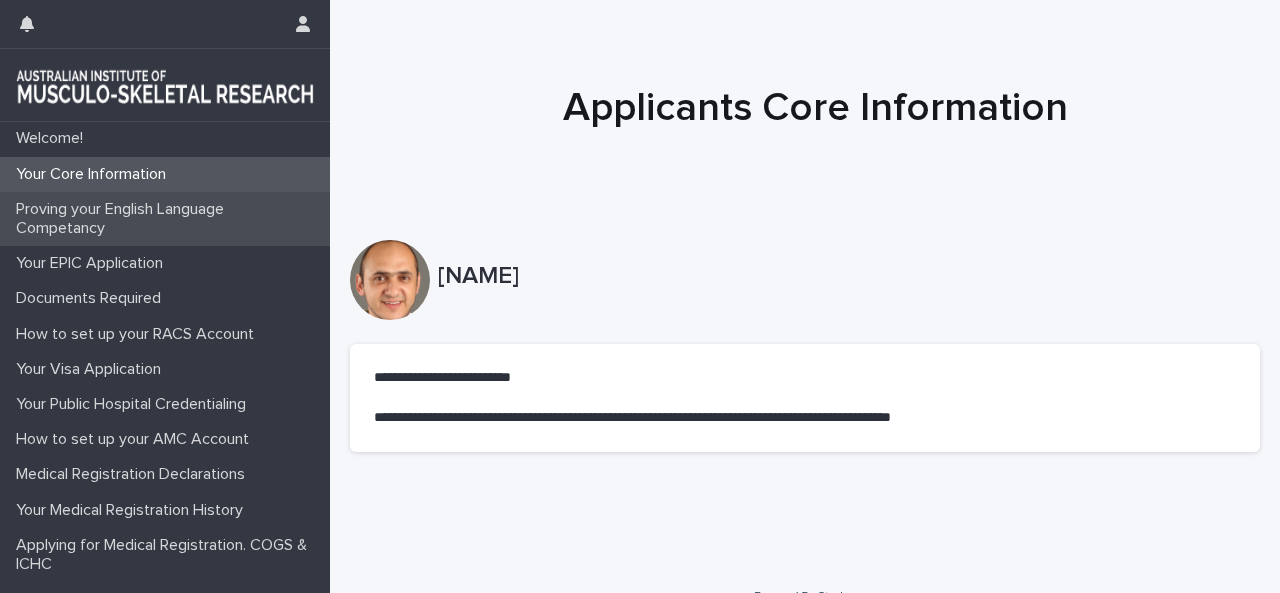 click on "Proving your English Language Competancy" at bounding box center (169, 219) 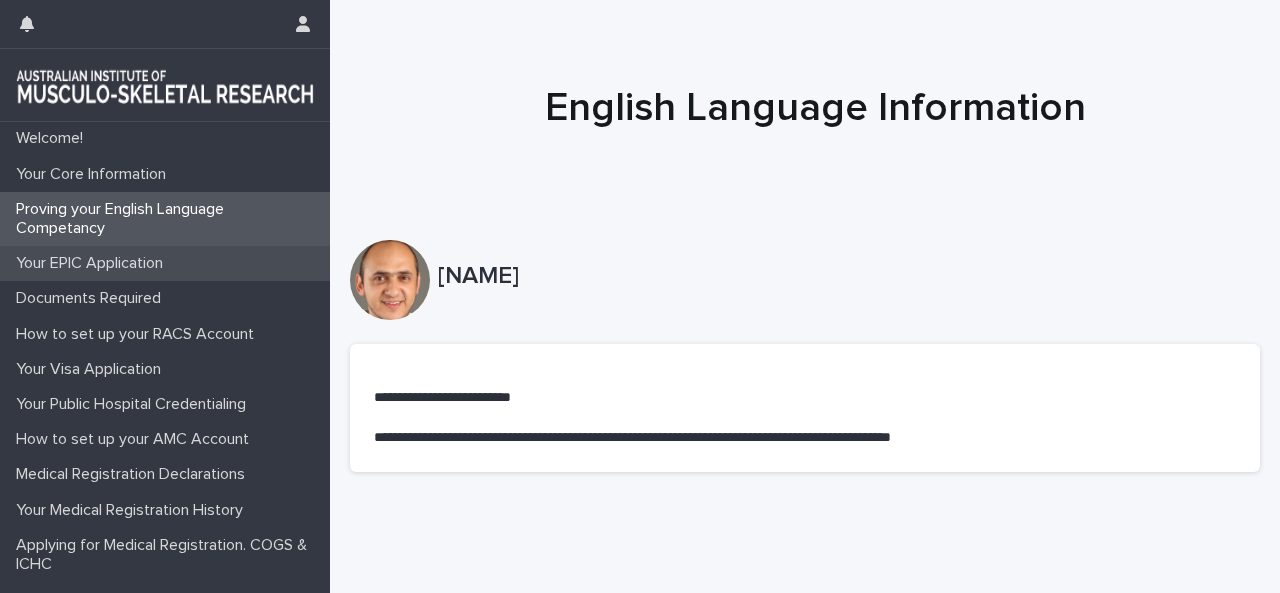 click on "Your EPIC Application" at bounding box center (93, 263) 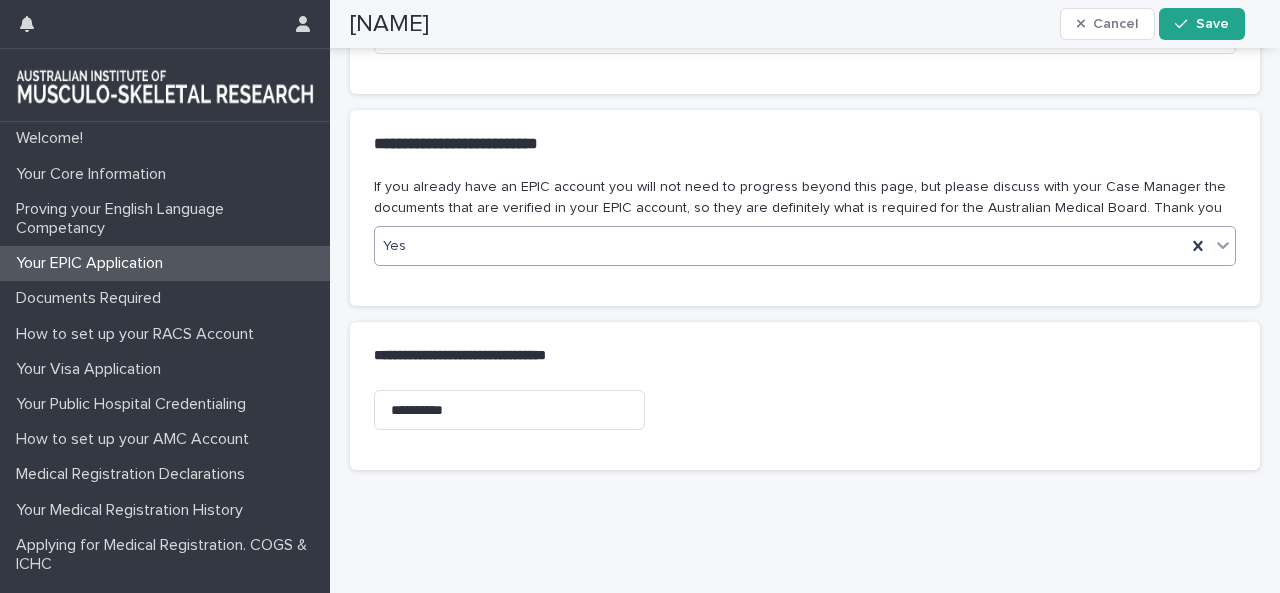 scroll, scrollTop: 1000, scrollLeft: 0, axis: vertical 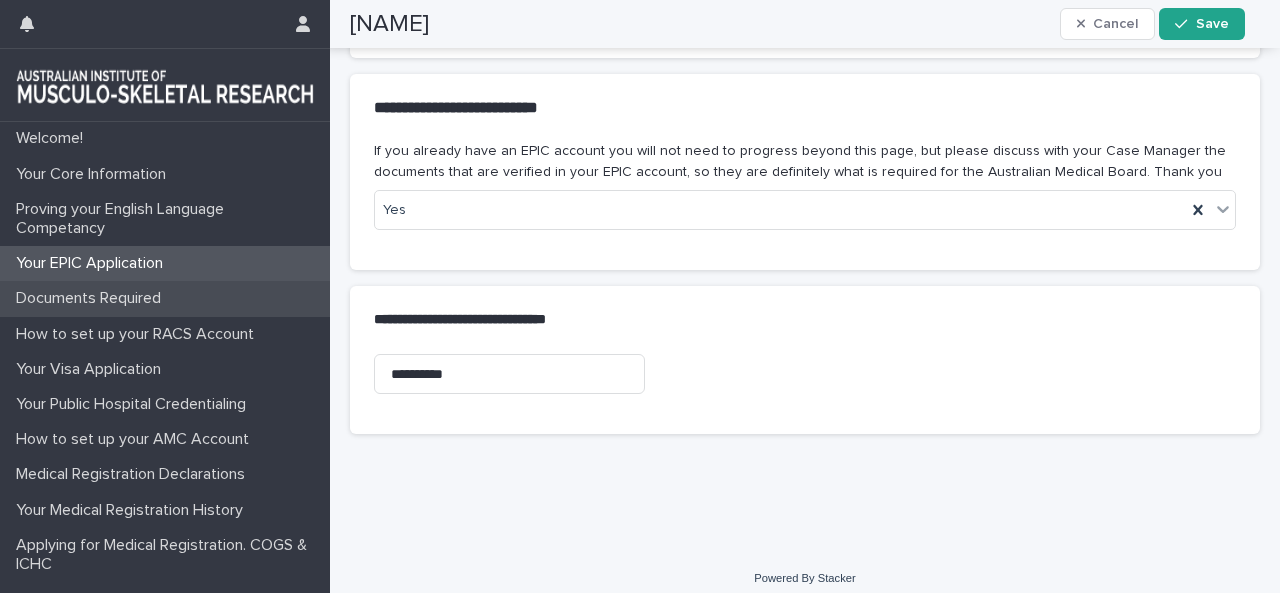 click on "Documents Required" at bounding box center [92, 298] 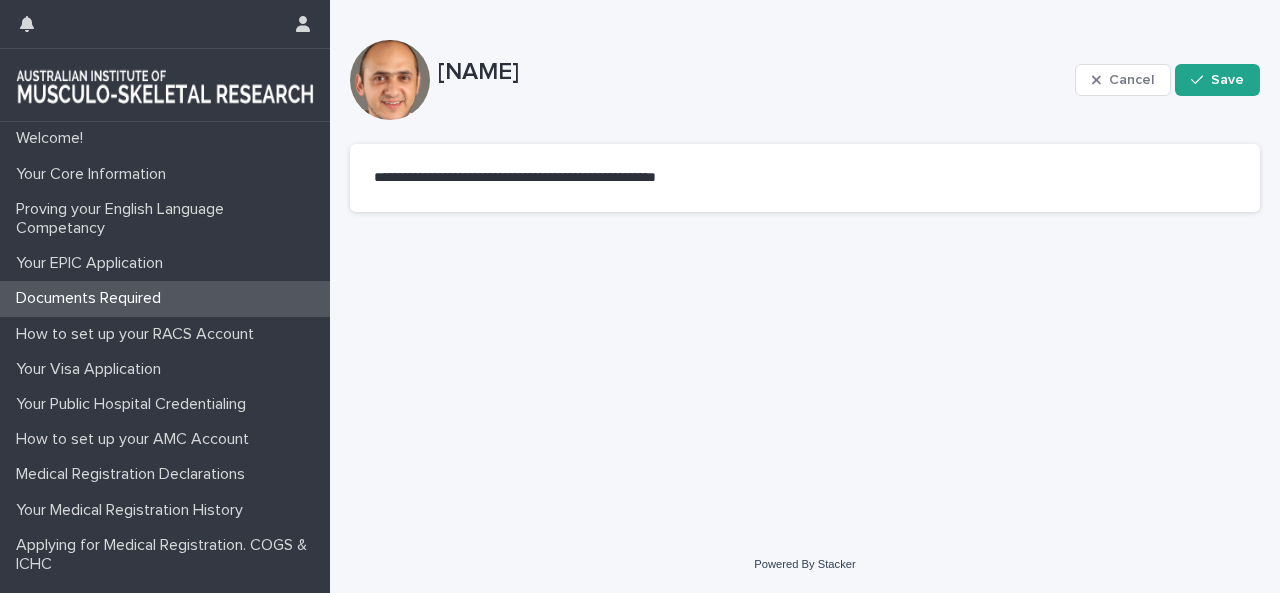 scroll, scrollTop: 0, scrollLeft: 0, axis: both 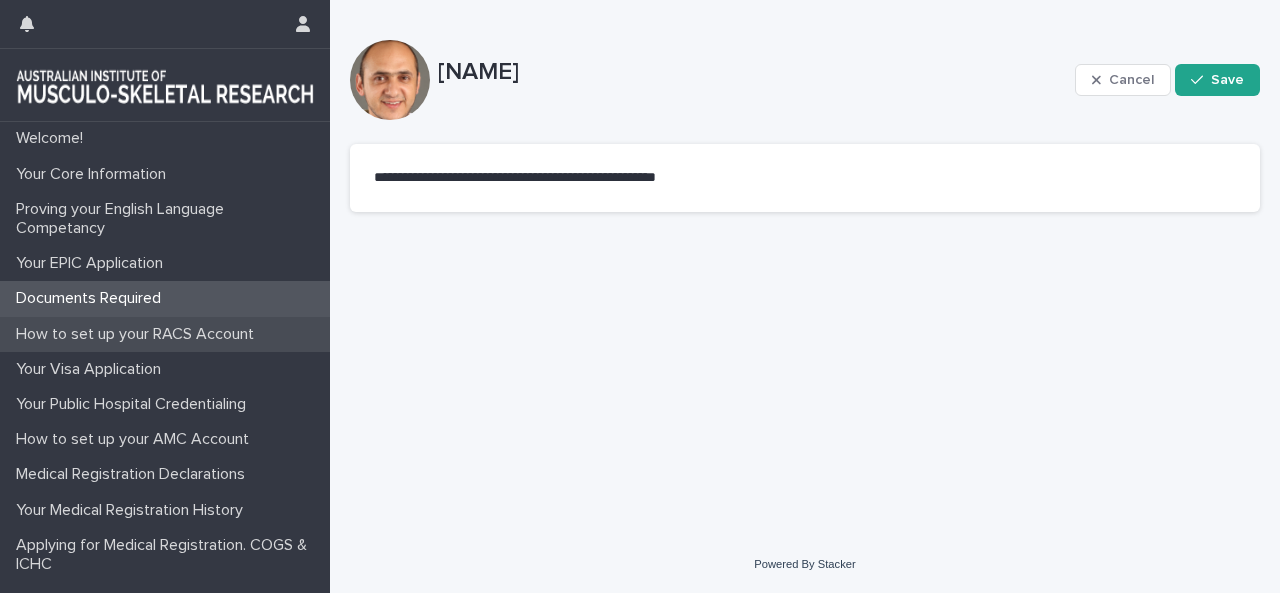 click on "How to set up your RACS Account" at bounding box center [139, 334] 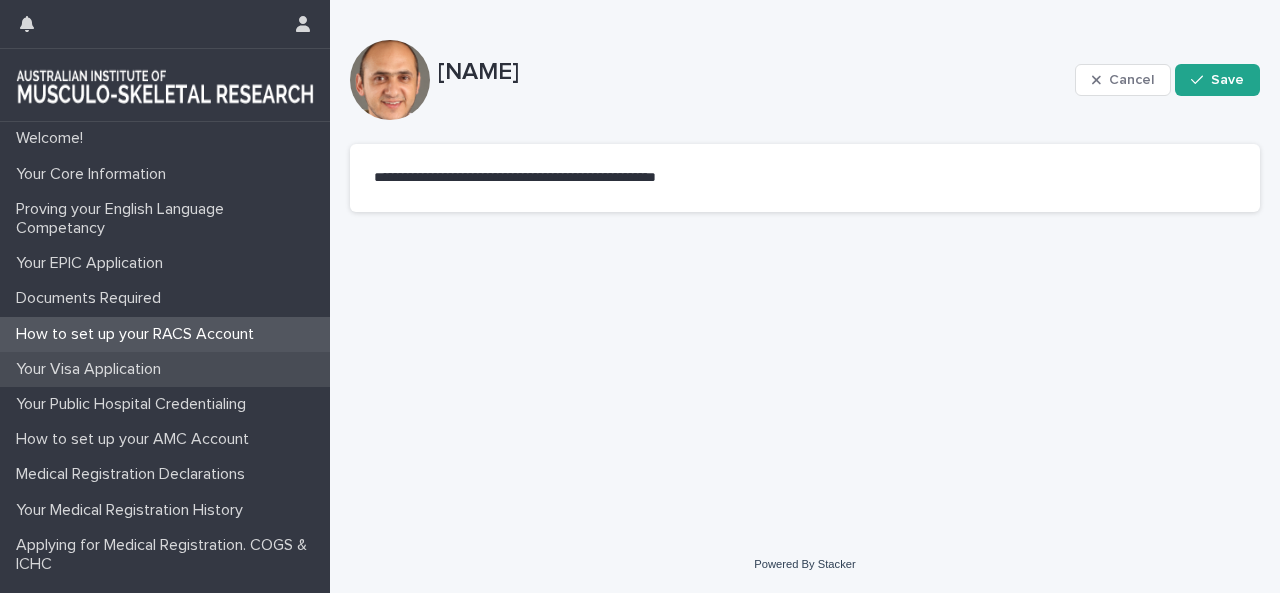 click on "Your Visa Application" at bounding box center [92, 369] 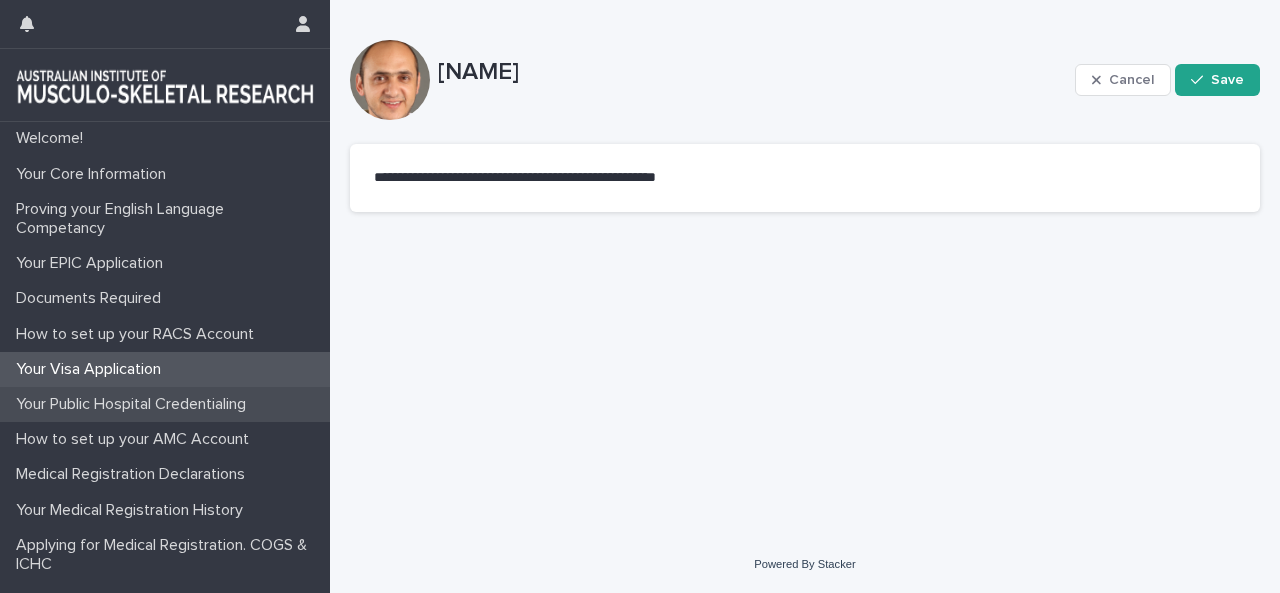 click on "Your Public Hospital Credentialing" at bounding box center (135, 404) 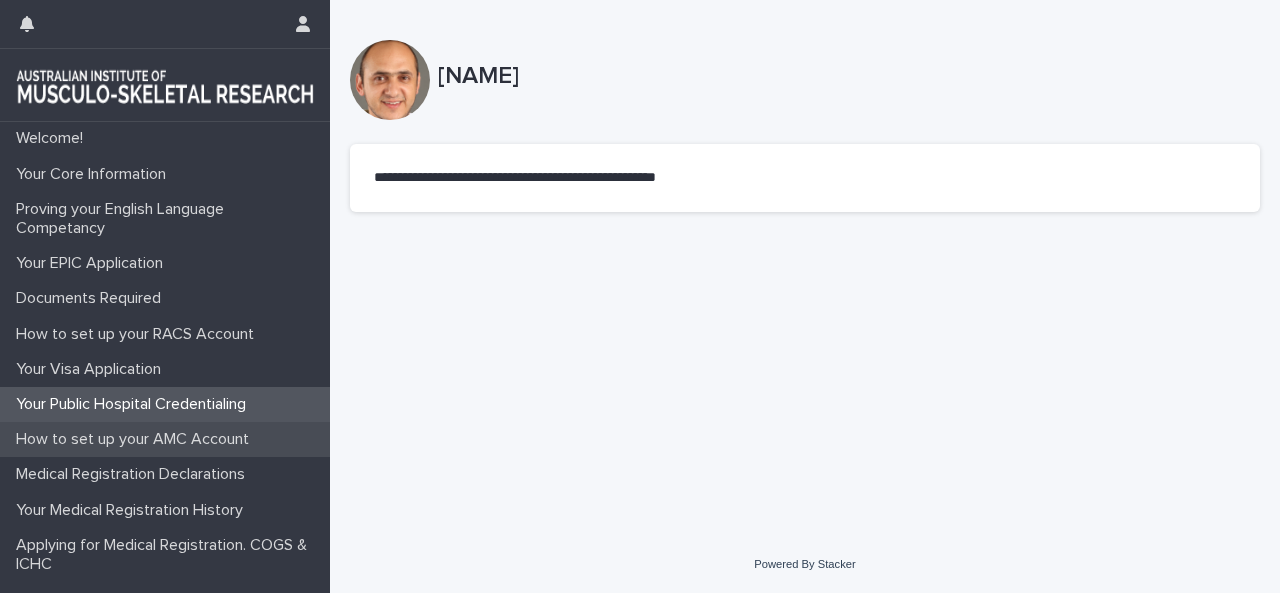 click on "How to set up your AMC Account" at bounding box center (165, 439) 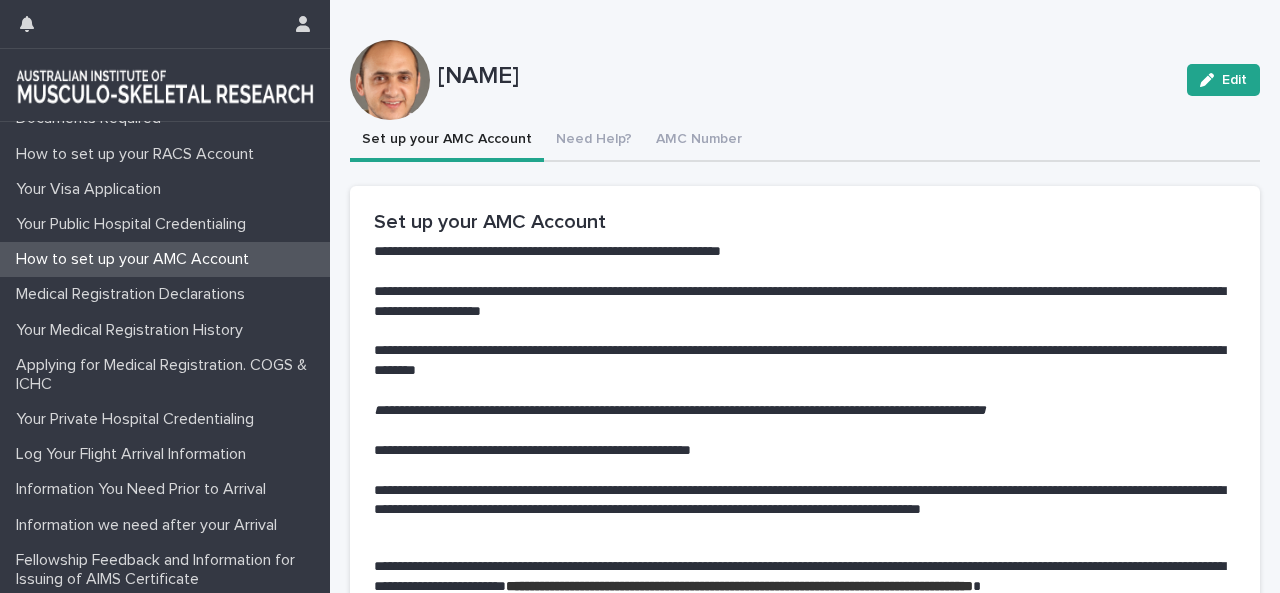 scroll, scrollTop: 184, scrollLeft: 0, axis: vertical 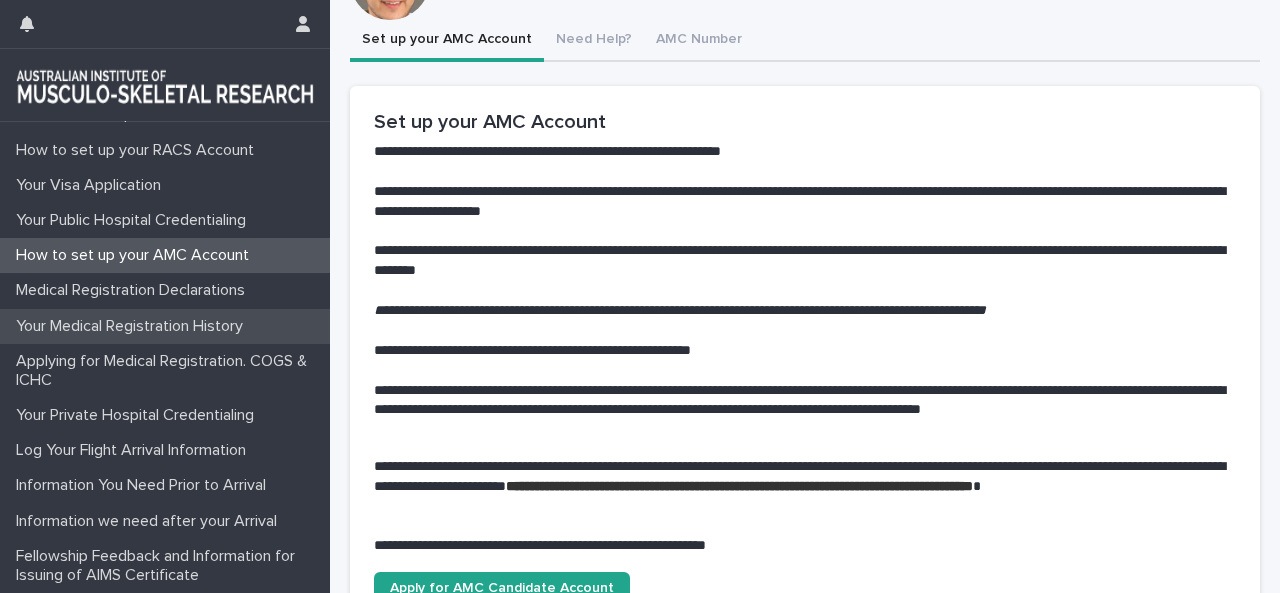 click on "Your Medical Registration History" at bounding box center (133, 326) 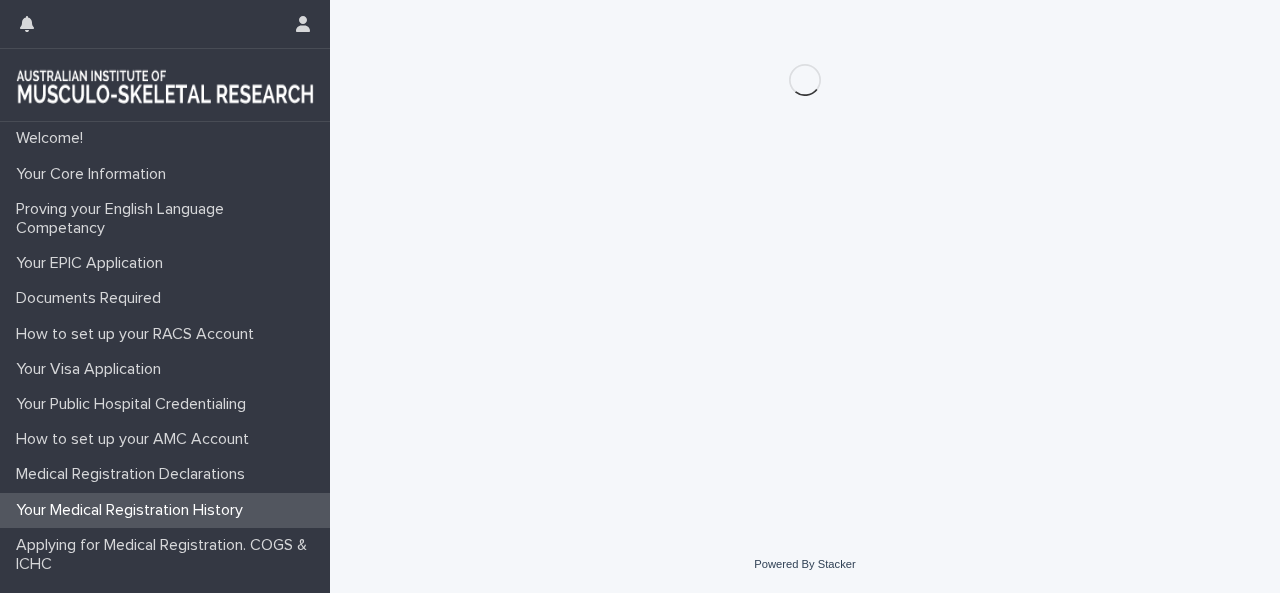 scroll, scrollTop: 0, scrollLeft: 0, axis: both 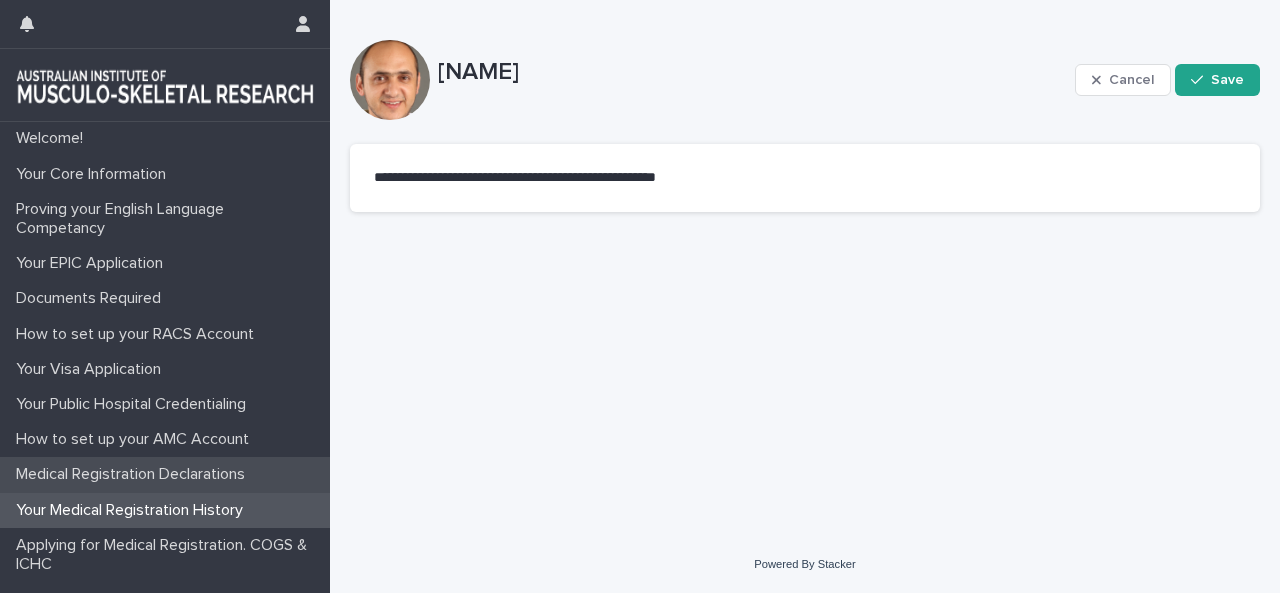 click on "Medical Registration Declarations" at bounding box center [134, 474] 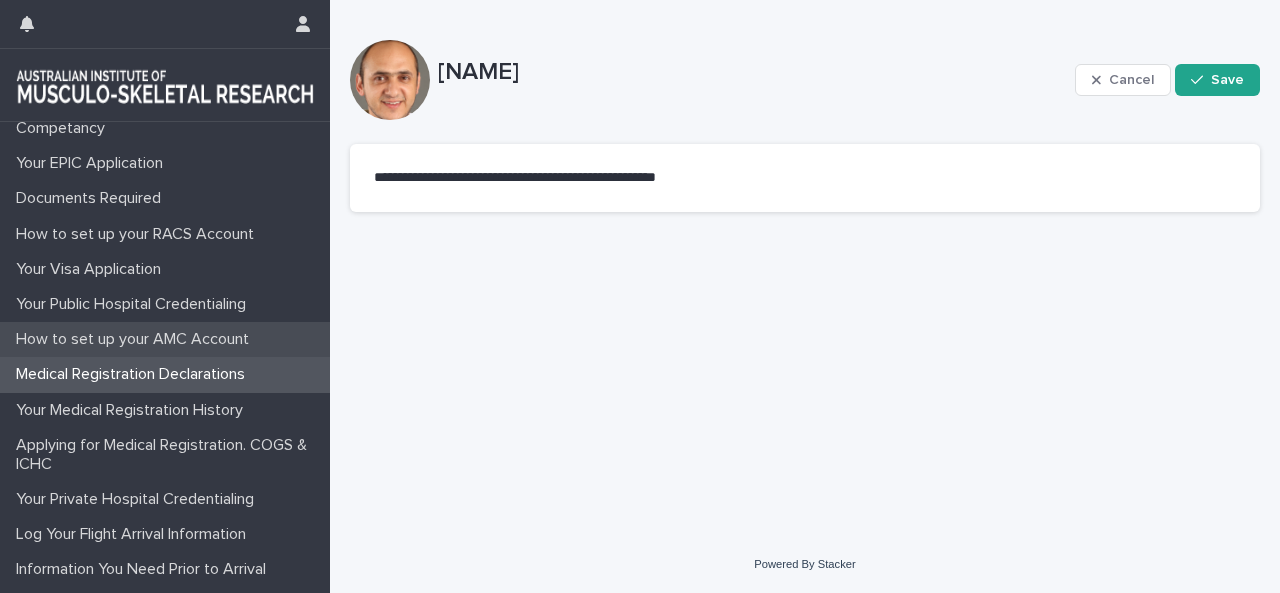 scroll, scrollTop: 184, scrollLeft: 0, axis: vertical 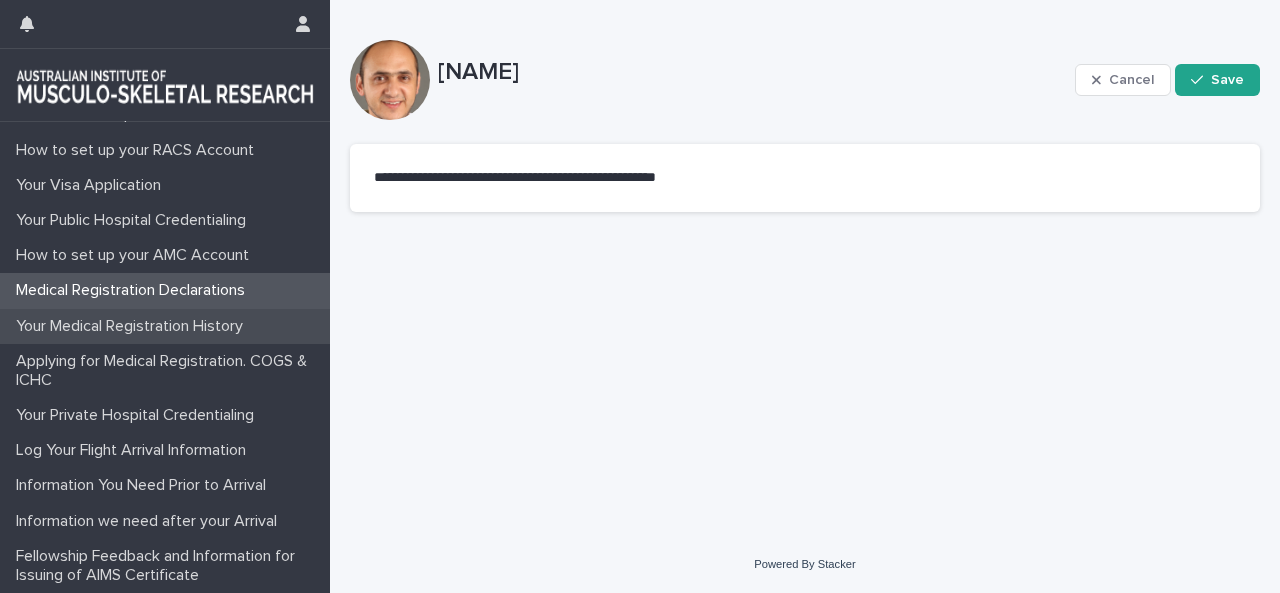 click on "Your Medical Registration History" at bounding box center (165, 326) 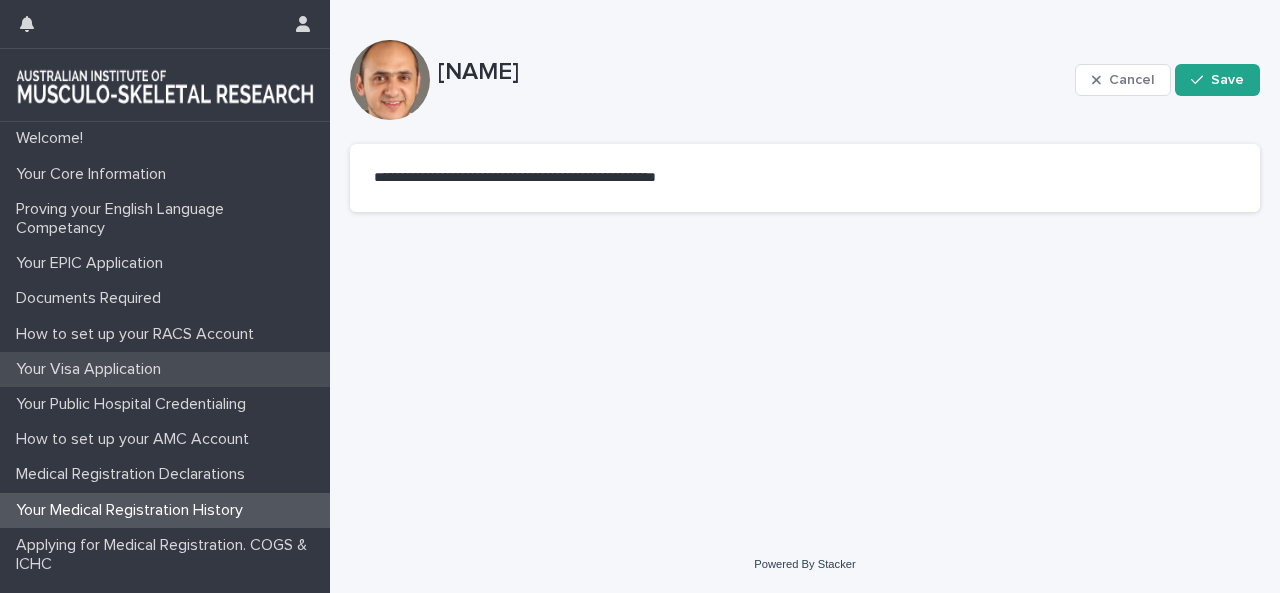 scroll, scrollTop: 184, scrollLeft: 0, axis: vertical 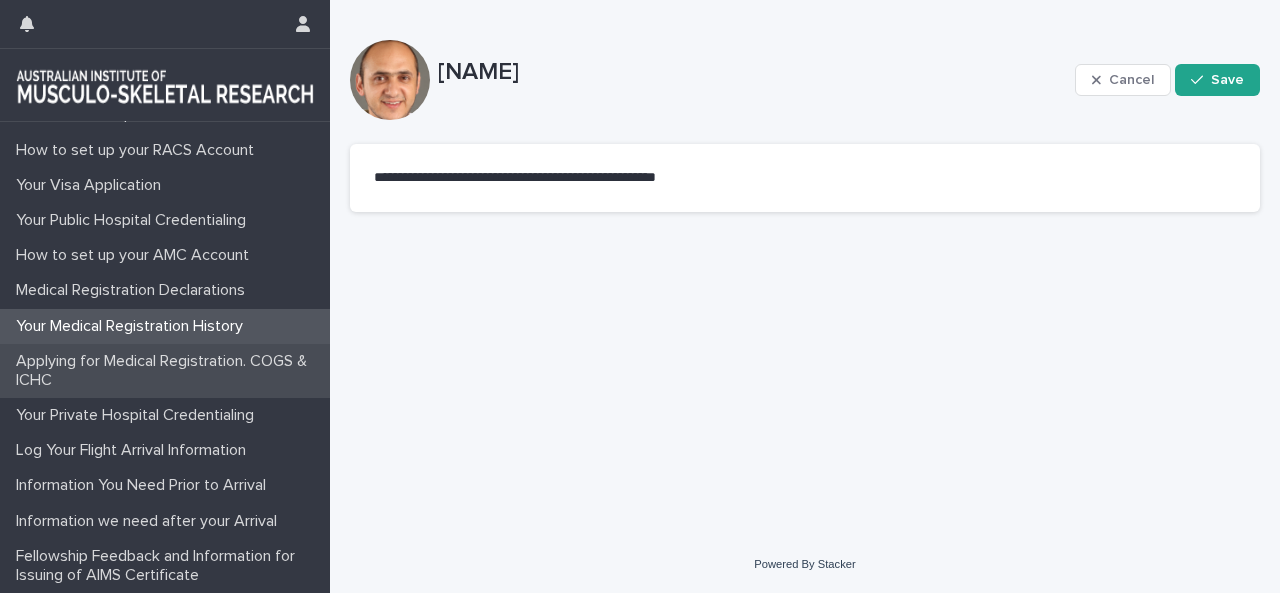 click on "Applying for Medical Registration. COGS & ICHC" at bounding box center [169, 371] 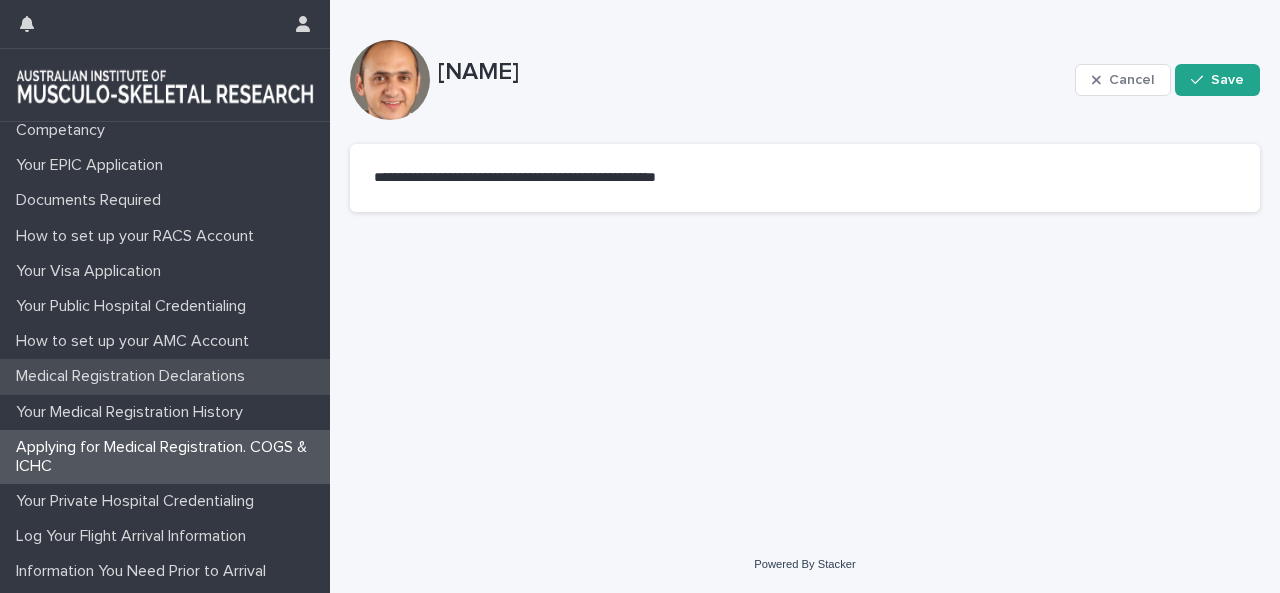 scroll, scrollTop: 184, scrollLeft: 0, axis: vertical 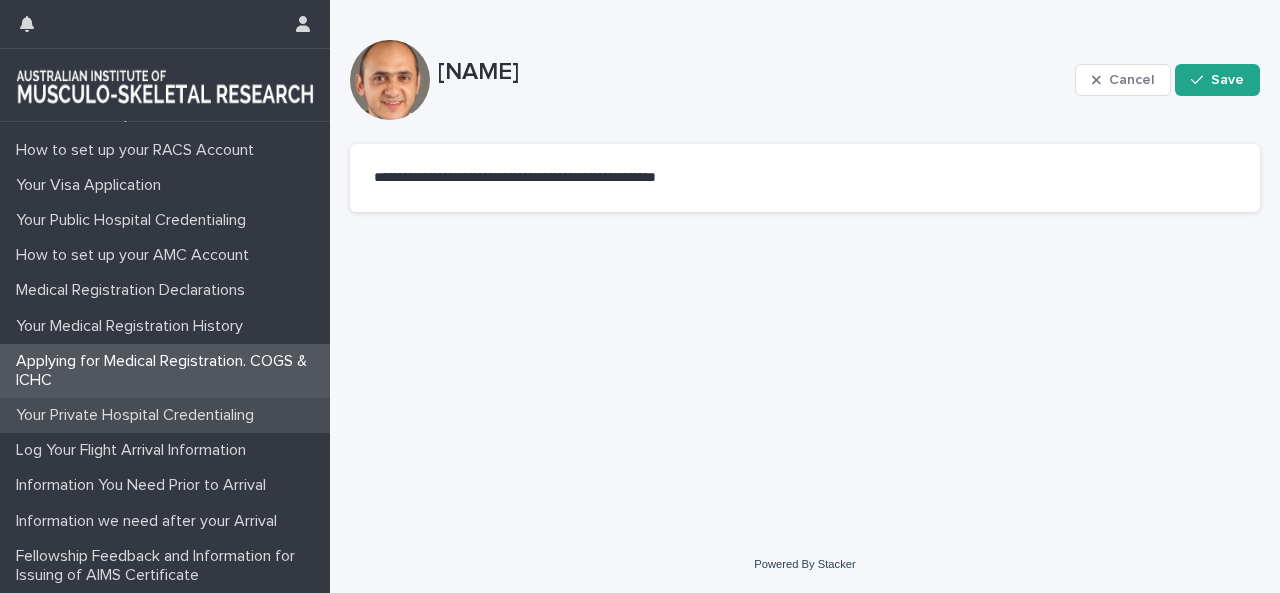 click on "Your Private Hospital Credentialing" at bounding box center (139, 415) 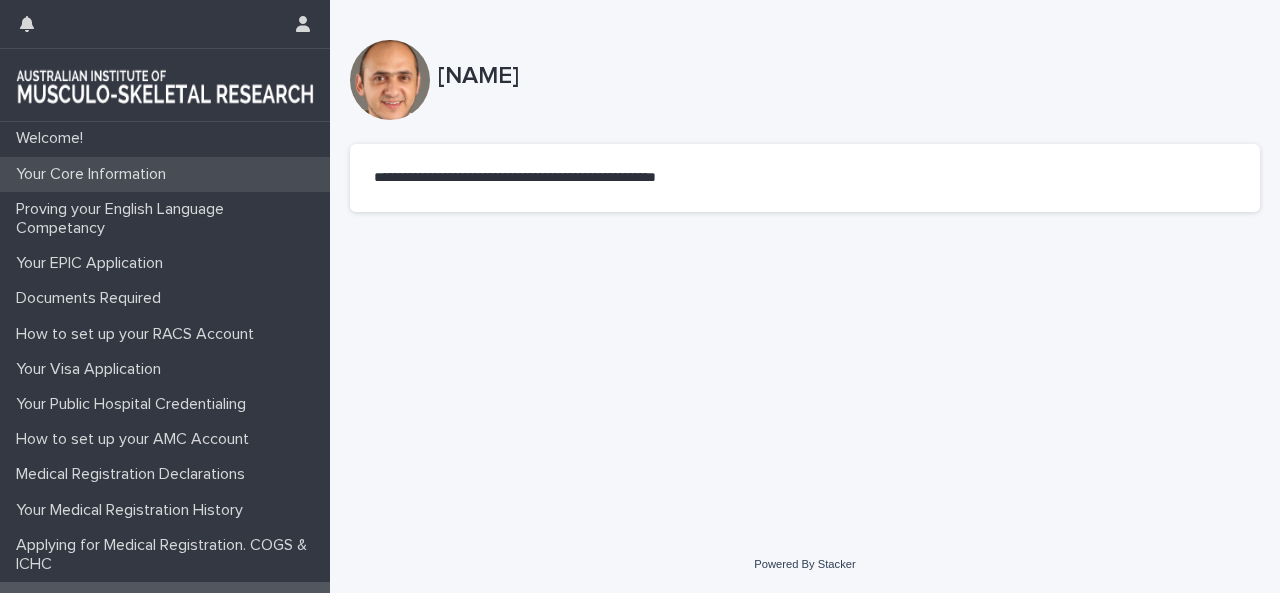 click on "Your Core Information" at bounding box center (95, 174) 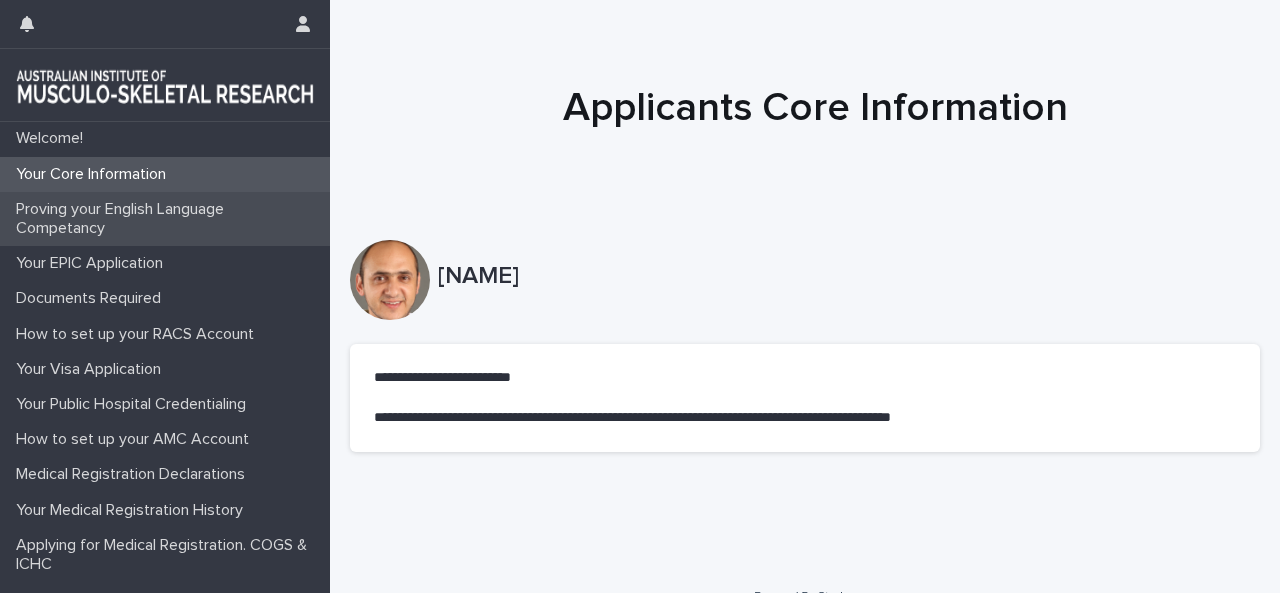 click on "Proving your English Language Competancy" at bounding box center (169, 219) 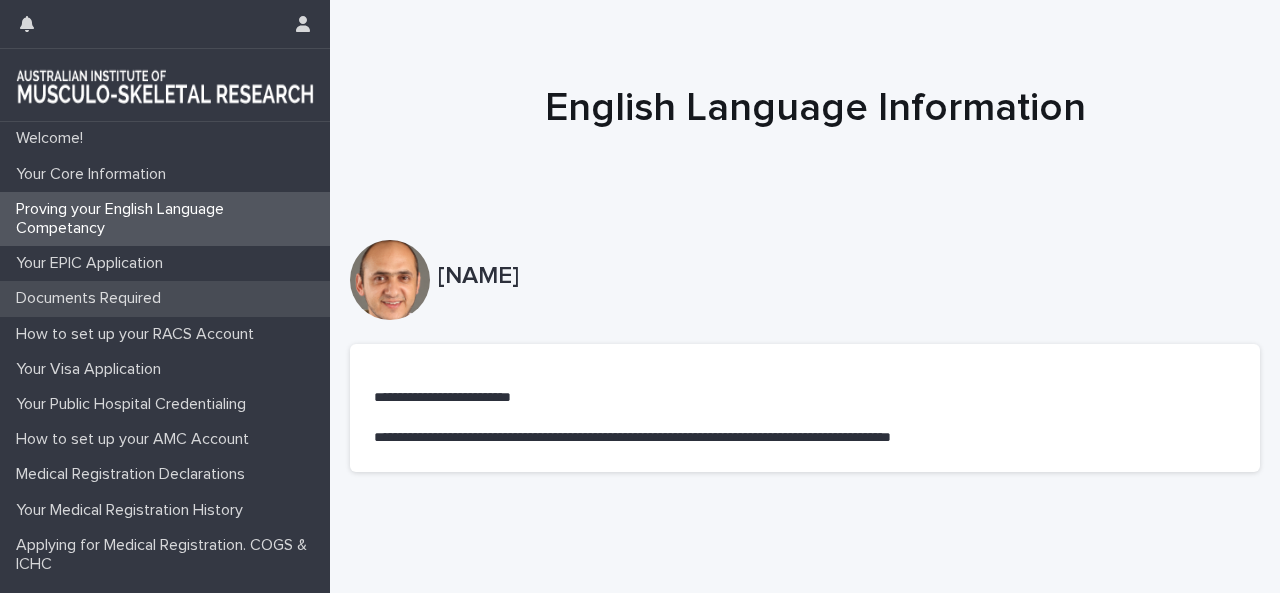 click on "Documents Required" at bounding box center (92, 298) 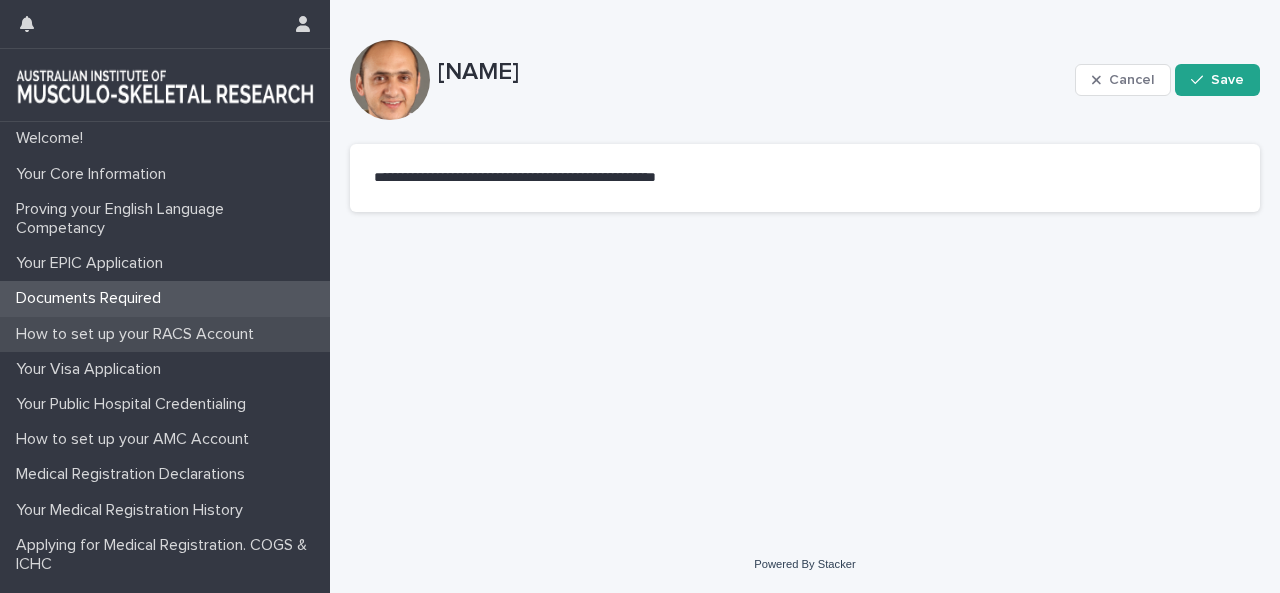 click on "How to set up your RACS Account" at bounding box center (139, 334) 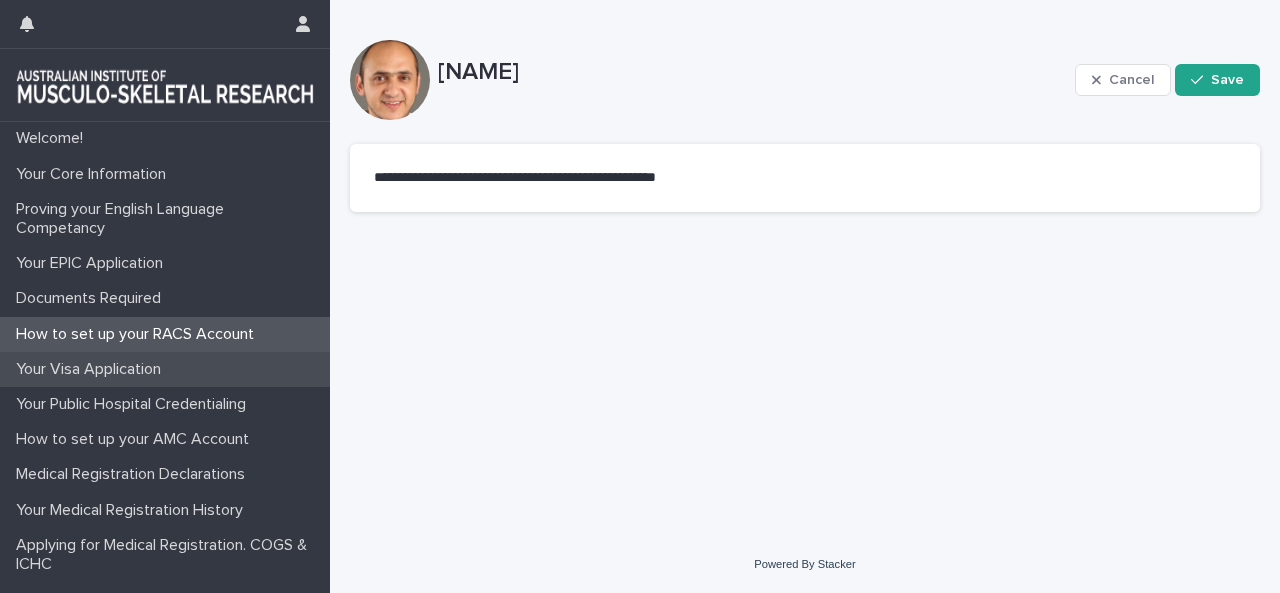 click on "Your Visa Application" at bounding box center (92, 369) 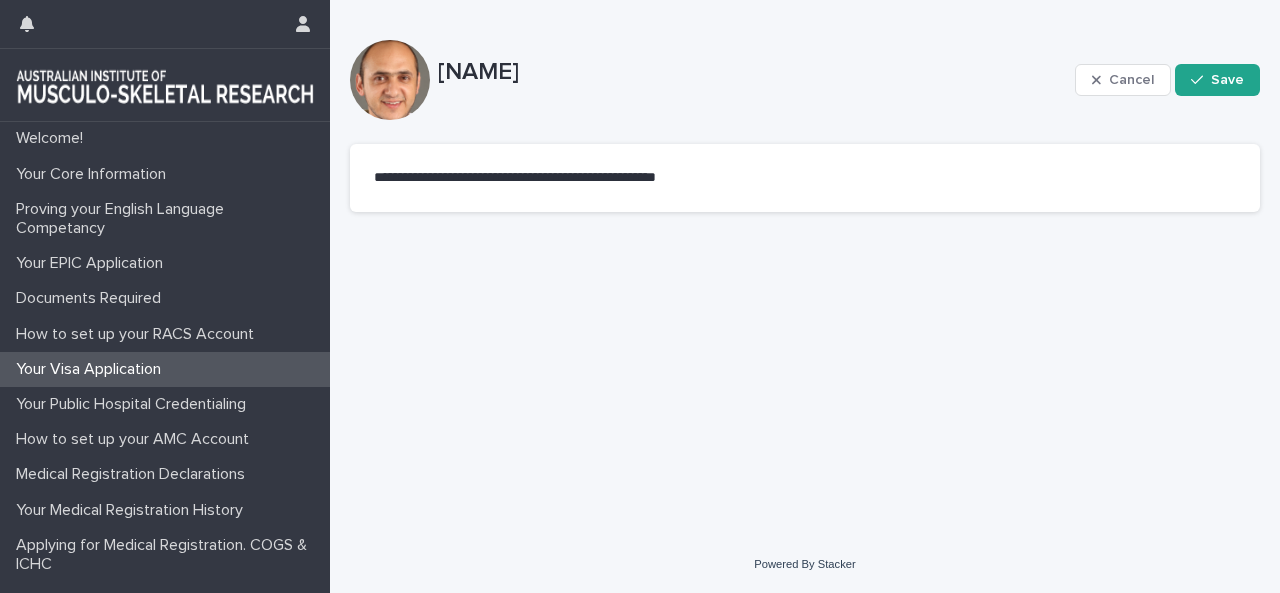 click at bounding box center [165, 85] 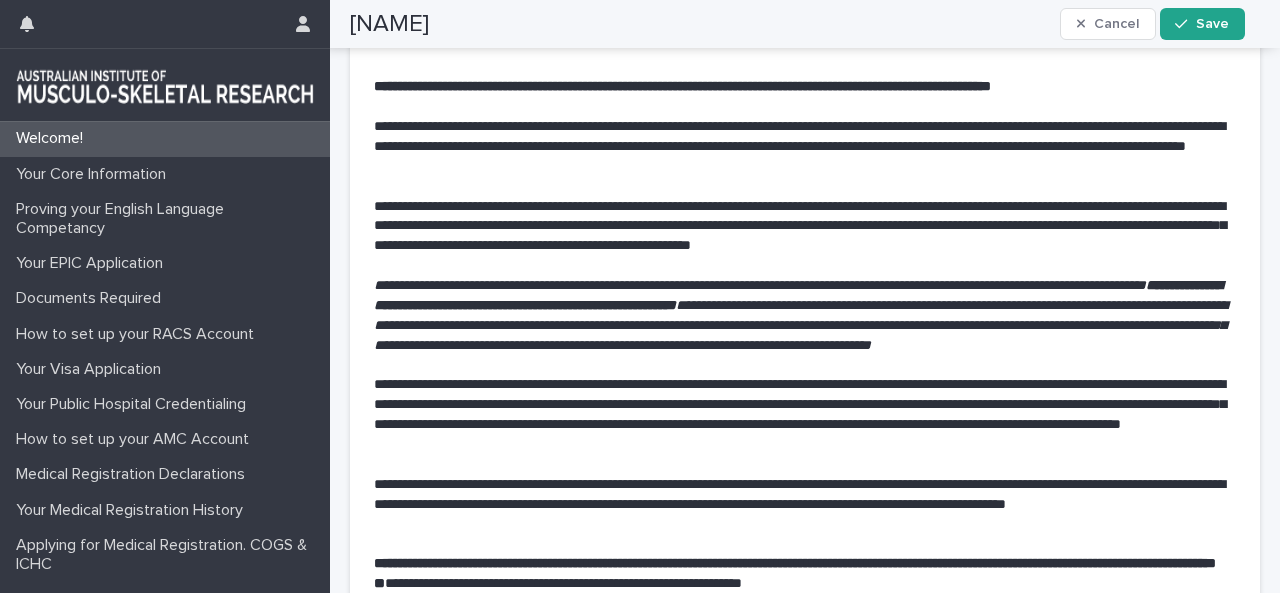 scroll, scrollTop: 100, scrollLeft: 0, axis: vertical 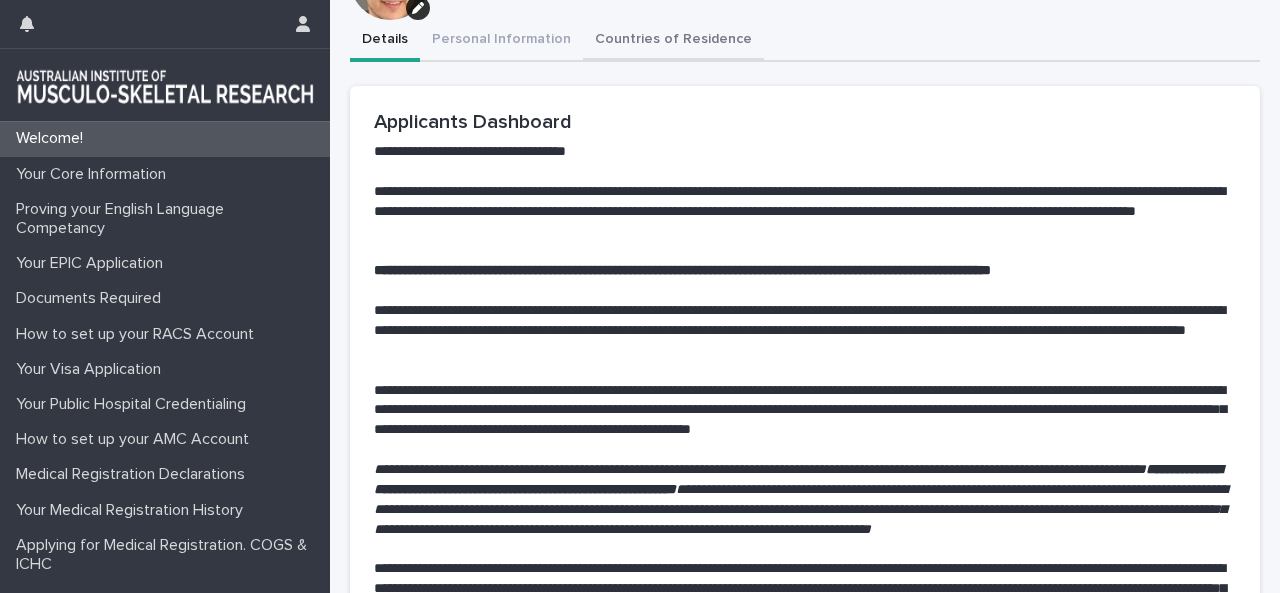 click on "**********" at bounding box center (805, 438) 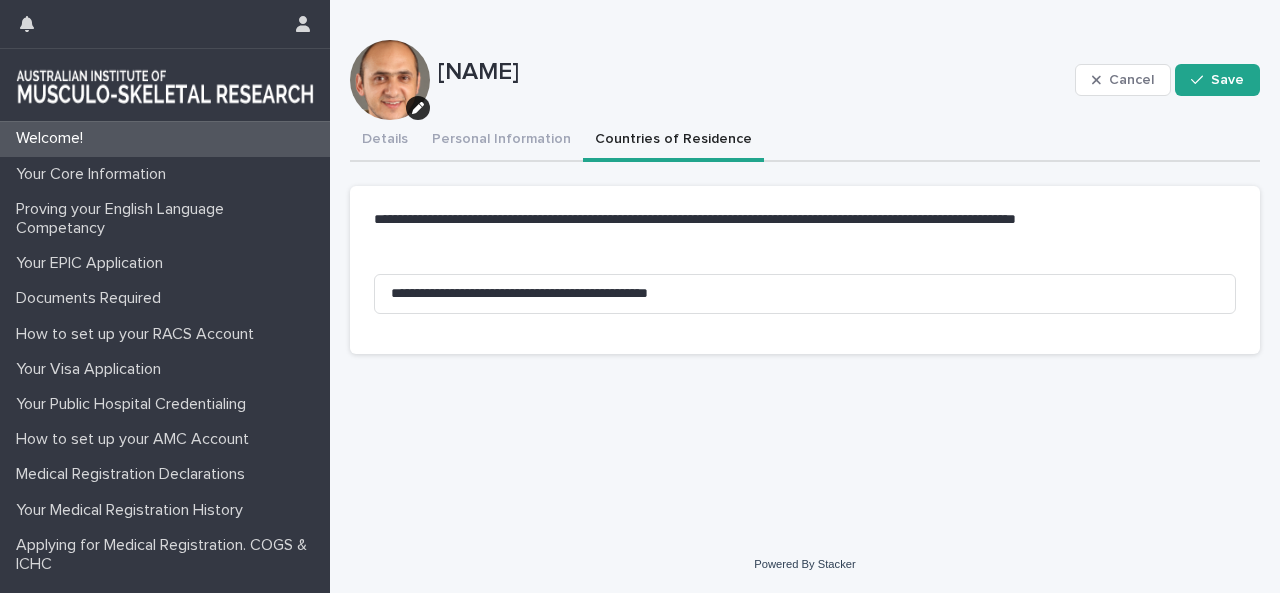 scroll, scrollTop: 0, scrollLeft: 0, axis: both 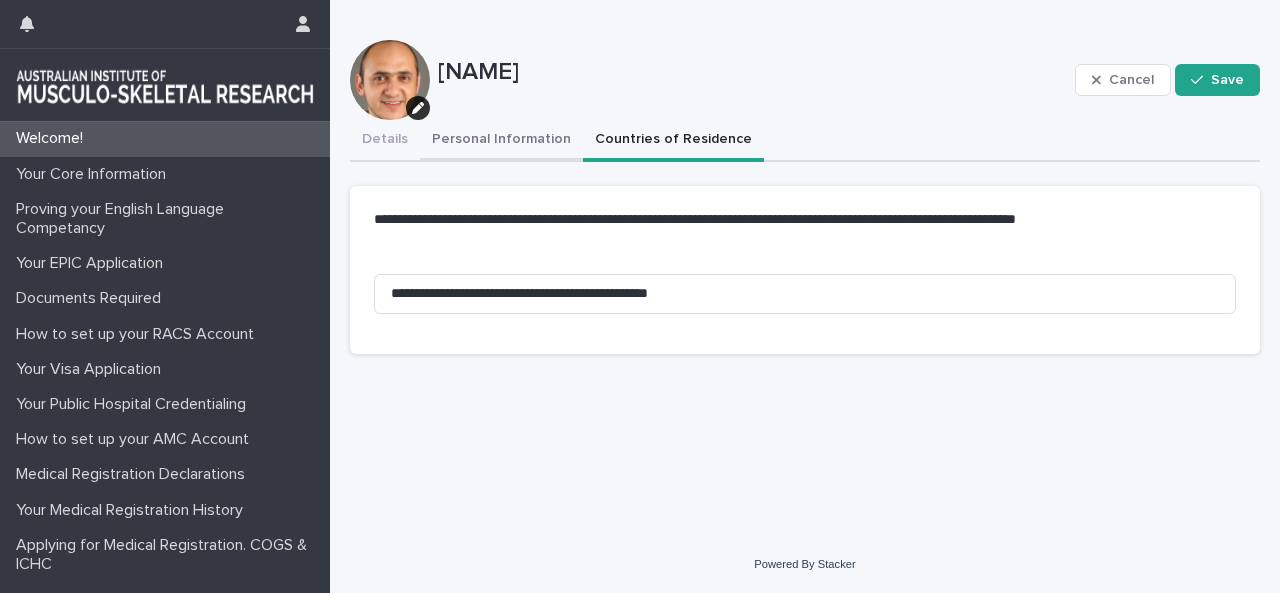 click on "Personal Information" at bounding box center [501, 141] 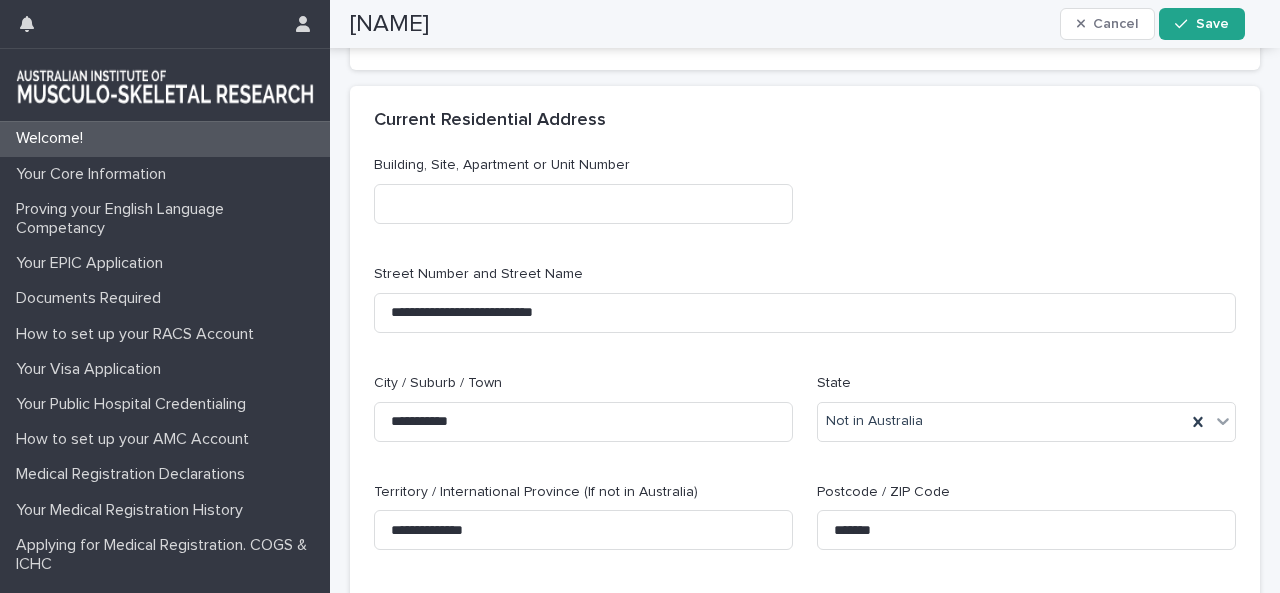 scroll, scrollTop: 877, scrollLeft: 0, axis: vertical 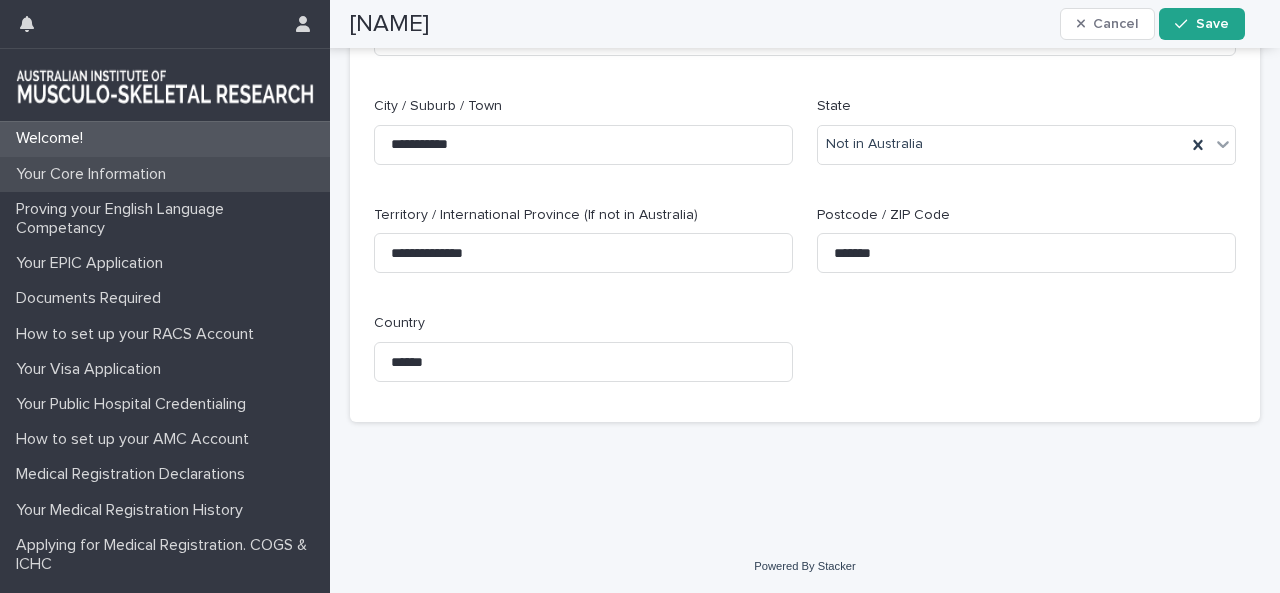 click on "Your Core Information" at bounding box center [165, 174] 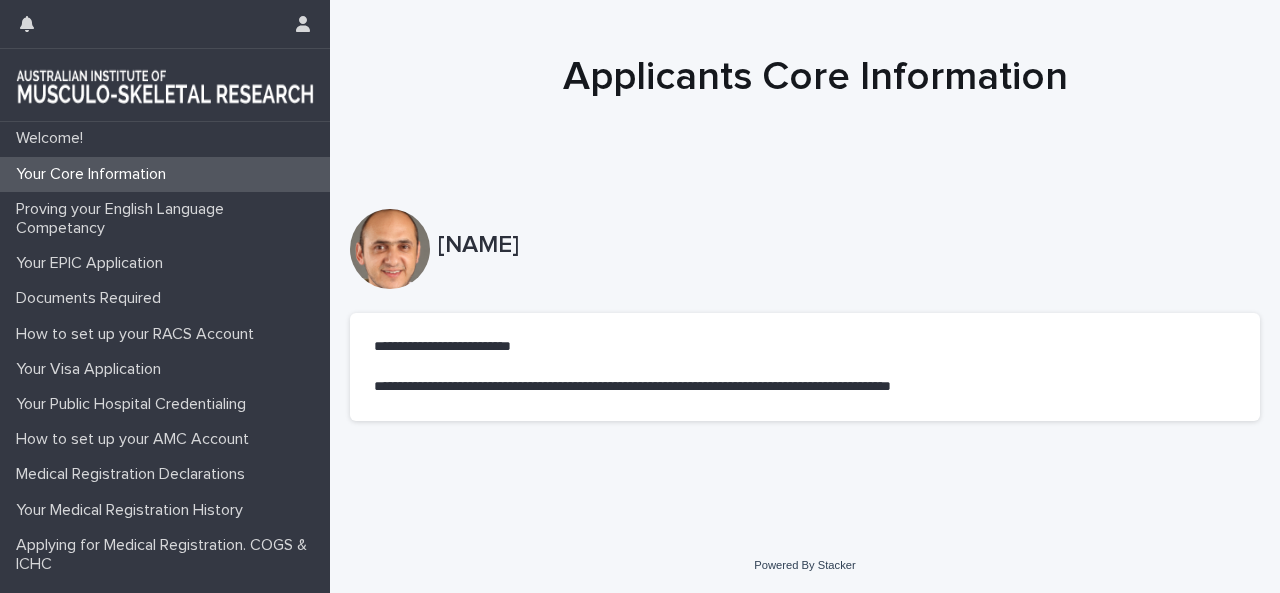 scroll, scrollTop: 0, scrollLeft: 0, axis: both 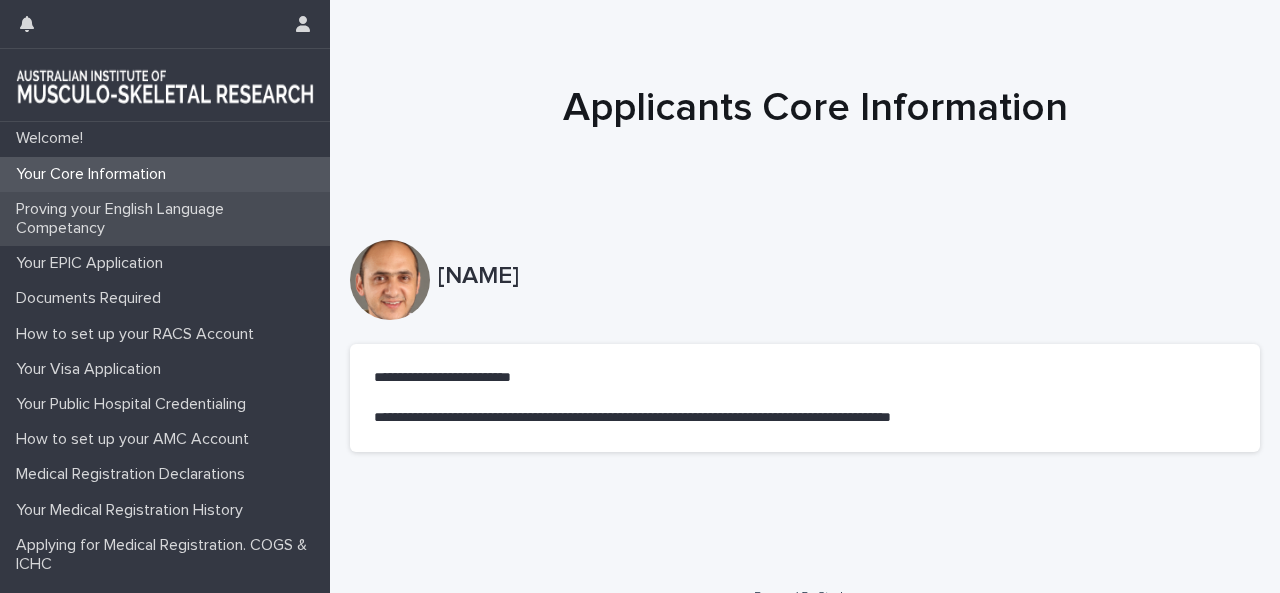 click on "Proving your English Language Competancy" at bounding box center (169, 219) 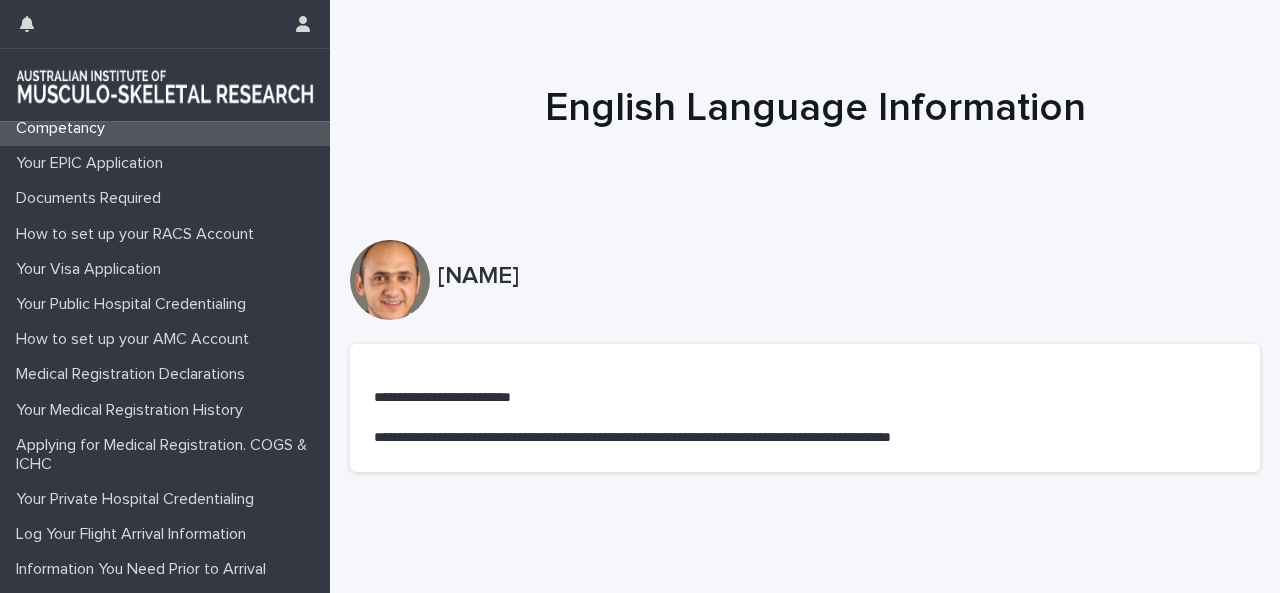 scroll, scrollTop: 0, scrollLeft: 0, axis: both 